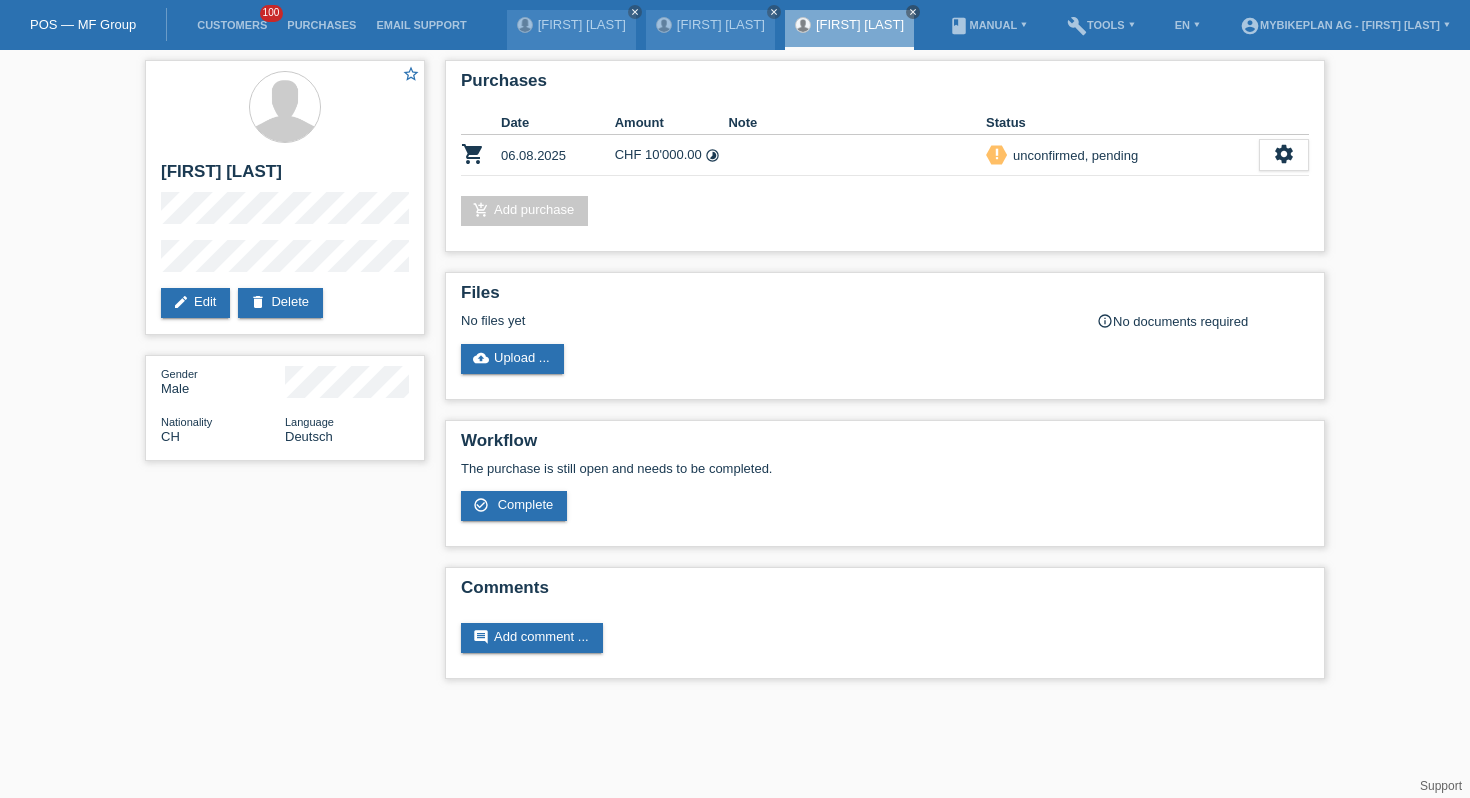 scroll, scrollTop: 0, scrollLeft: 0, axis: both 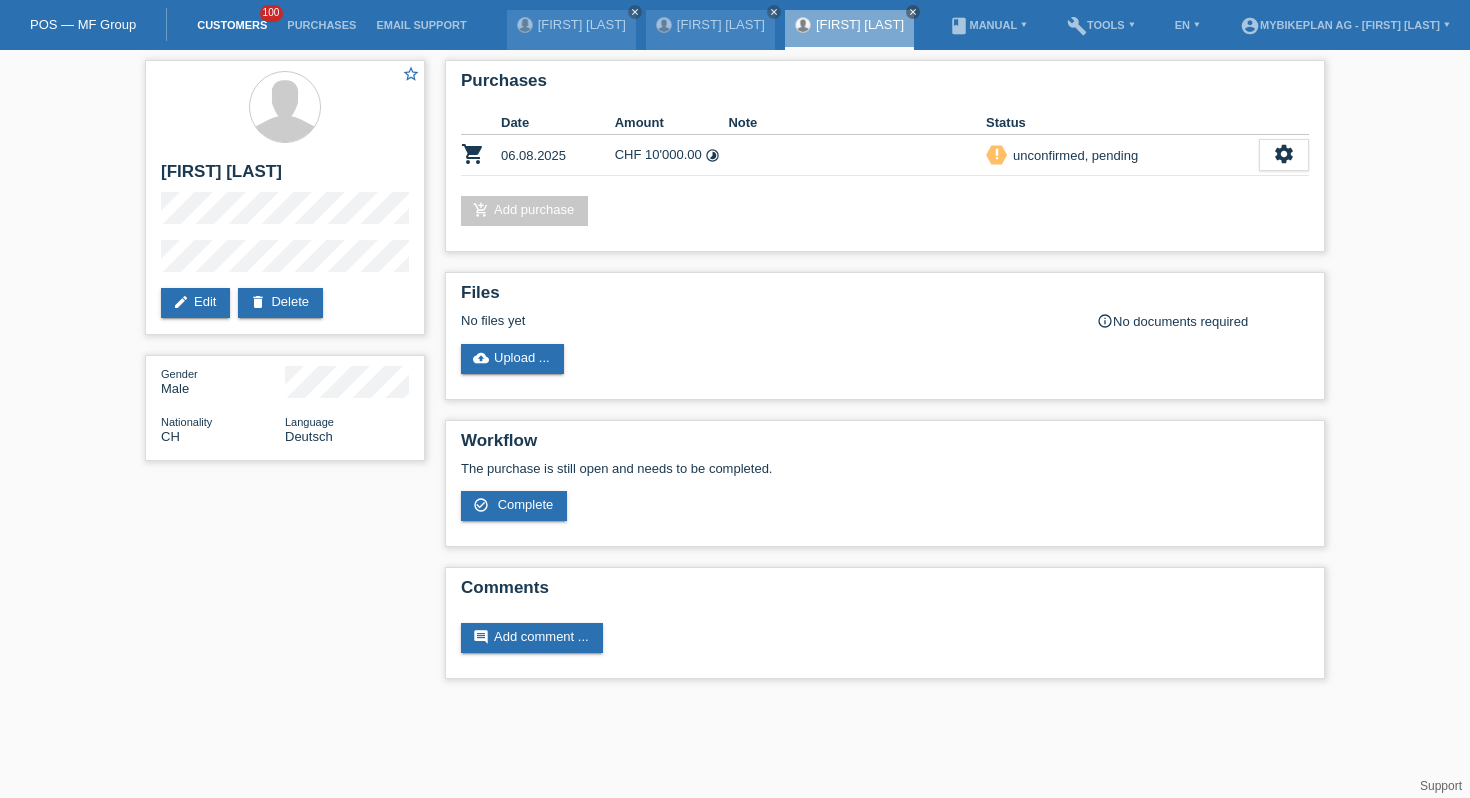 click on "Customers" at bounding box center (232, 25) 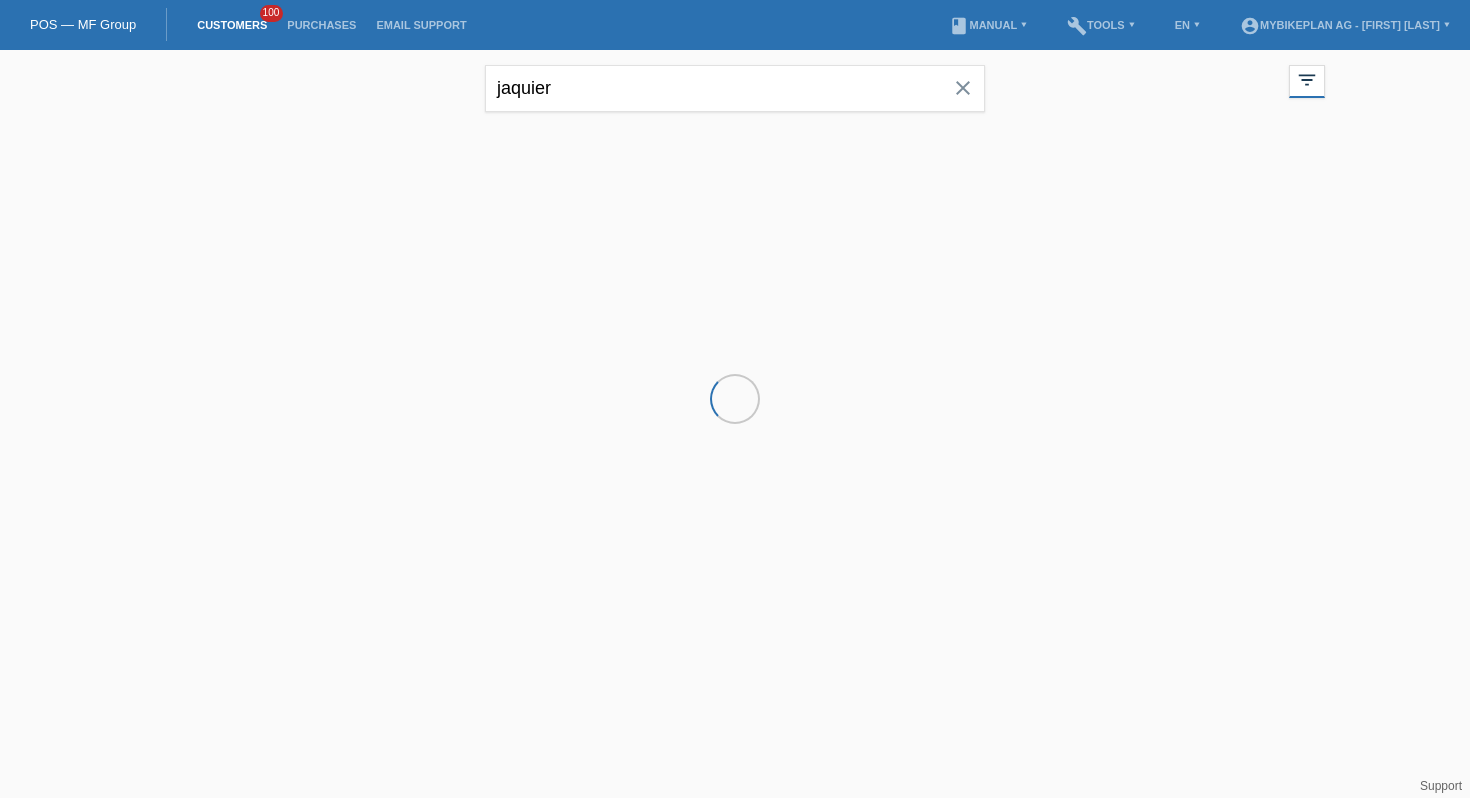 scroll, scrollTop: 0, scrollLeft: 0, axis: both 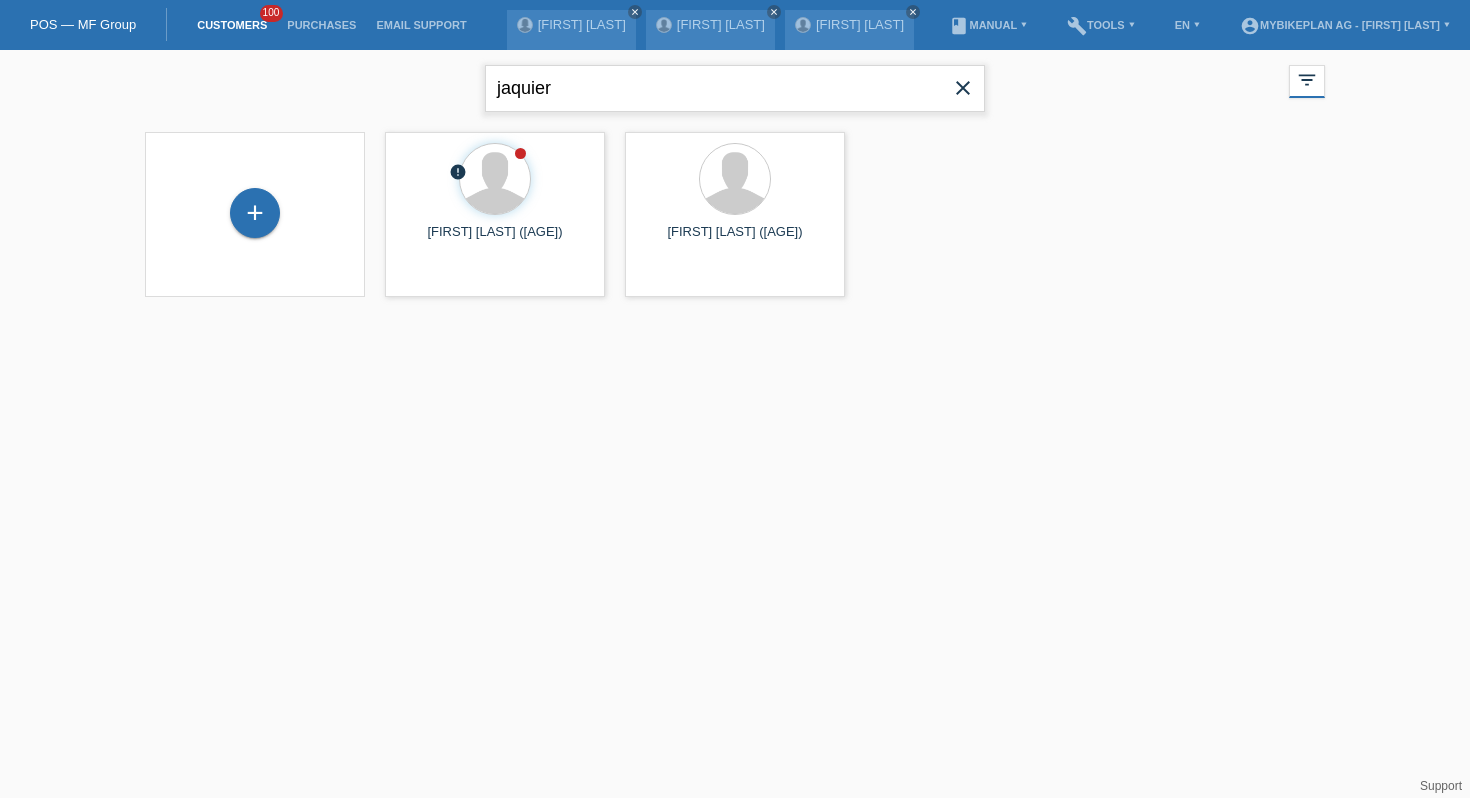 click on "jaquier" at bounding box center (735, 88) 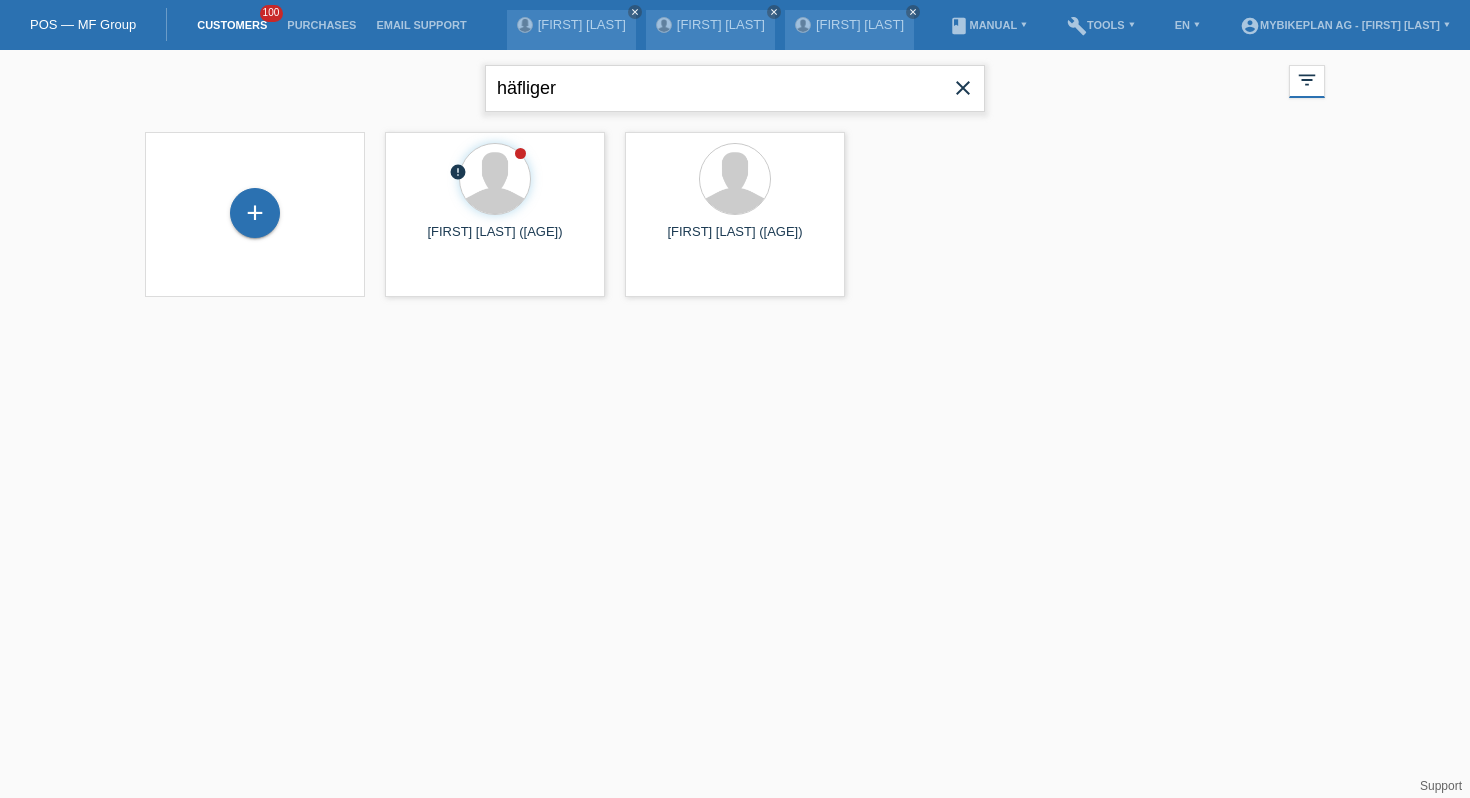 type on "häfliger" 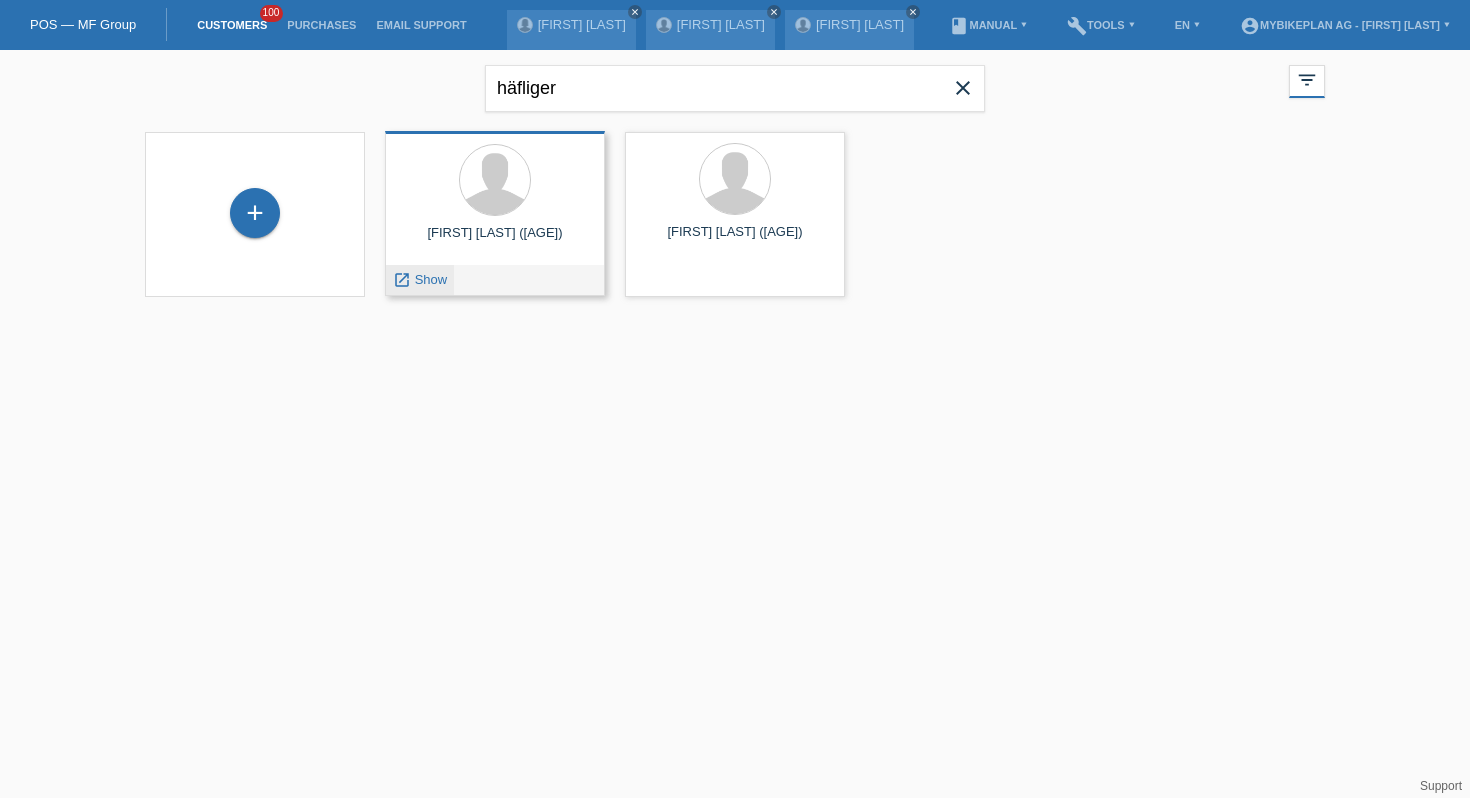 click on "Show" at bounding box center [431, 279] 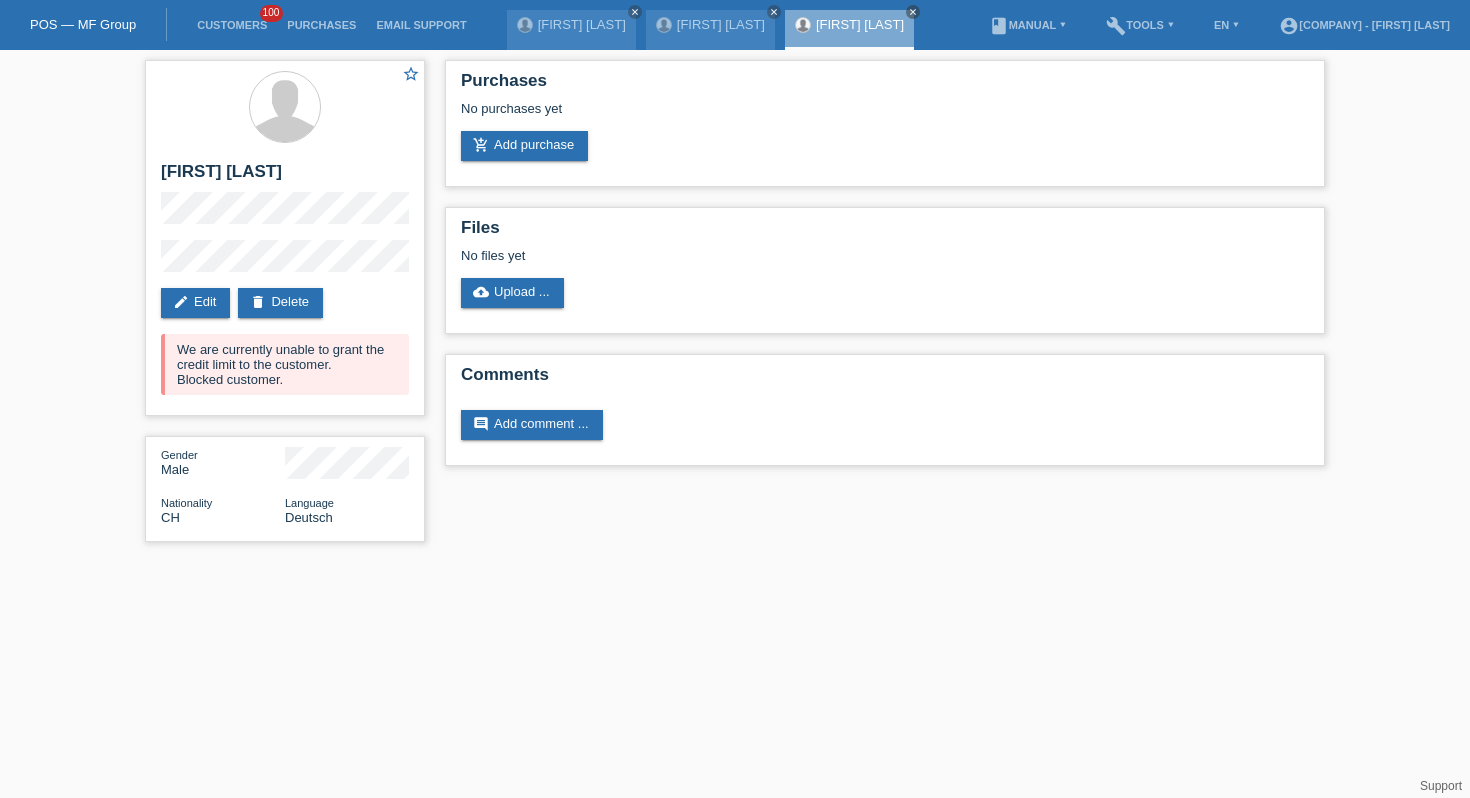 scroll, scrollTop: 0, scrollLeft: 0, axis: both 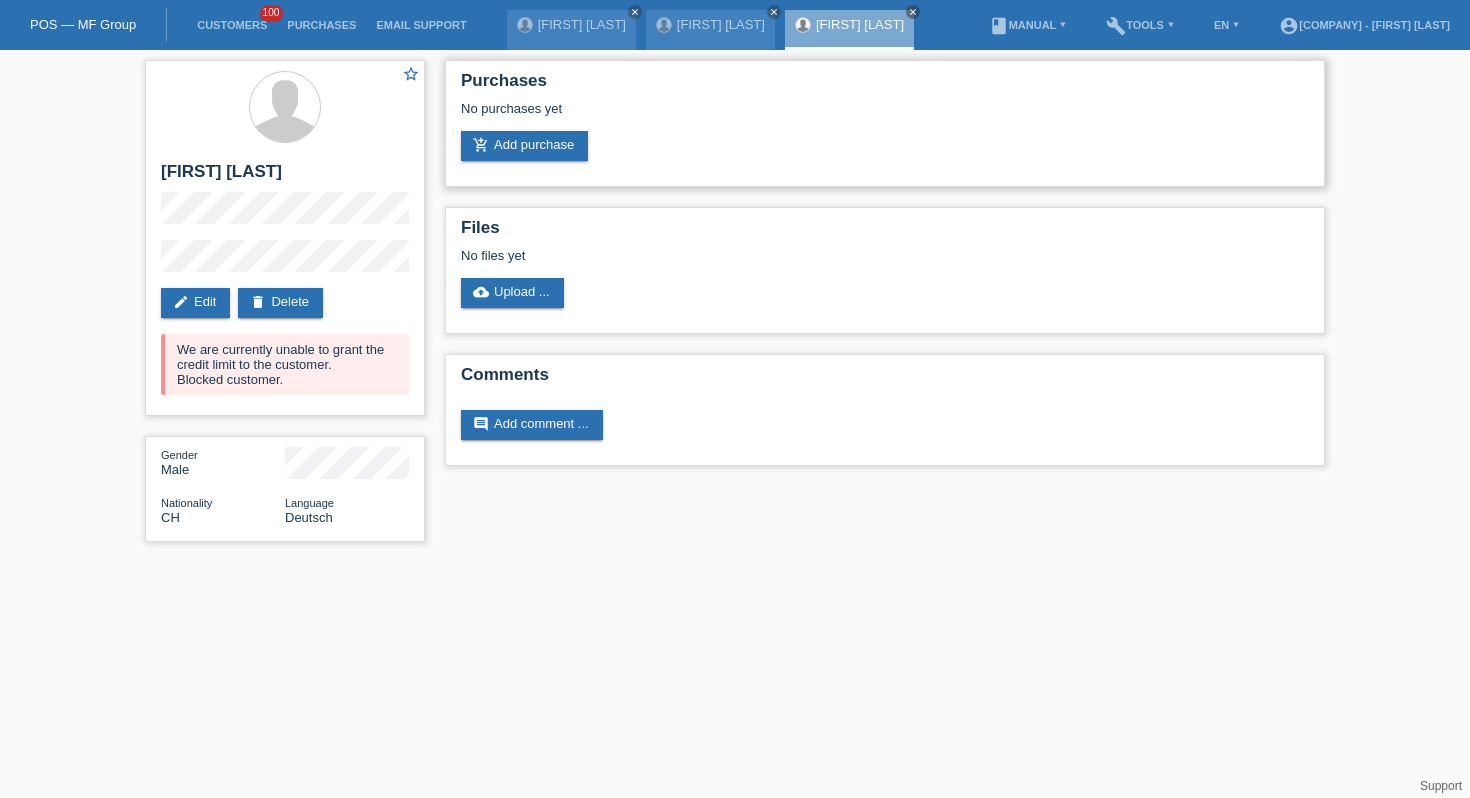 click on "Purchases
No purchases yet
add_shopping_cart  Add purchase" at bounding box center [885, 123] 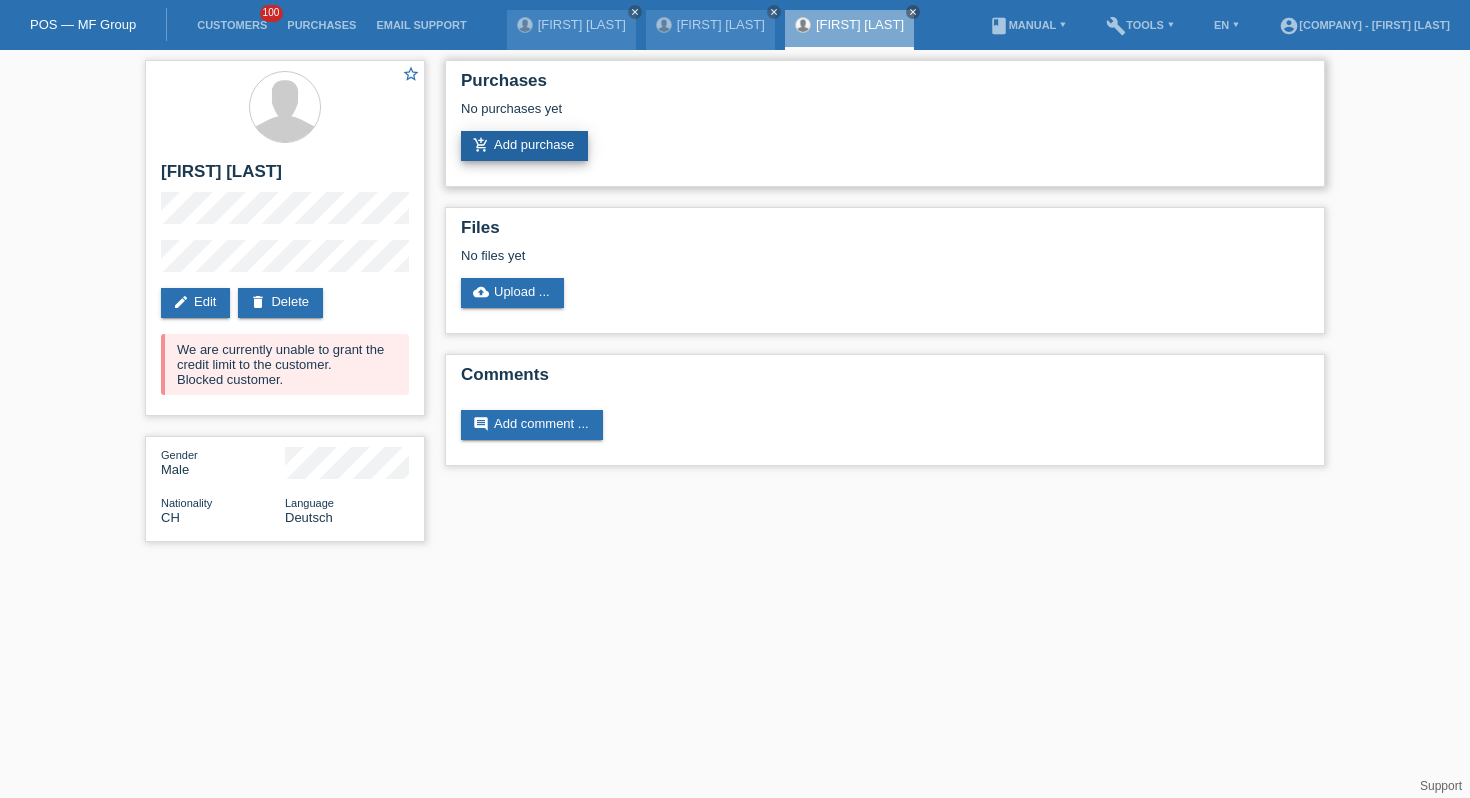 click on "add_shopping_cart" at bounding box center (481, 145) 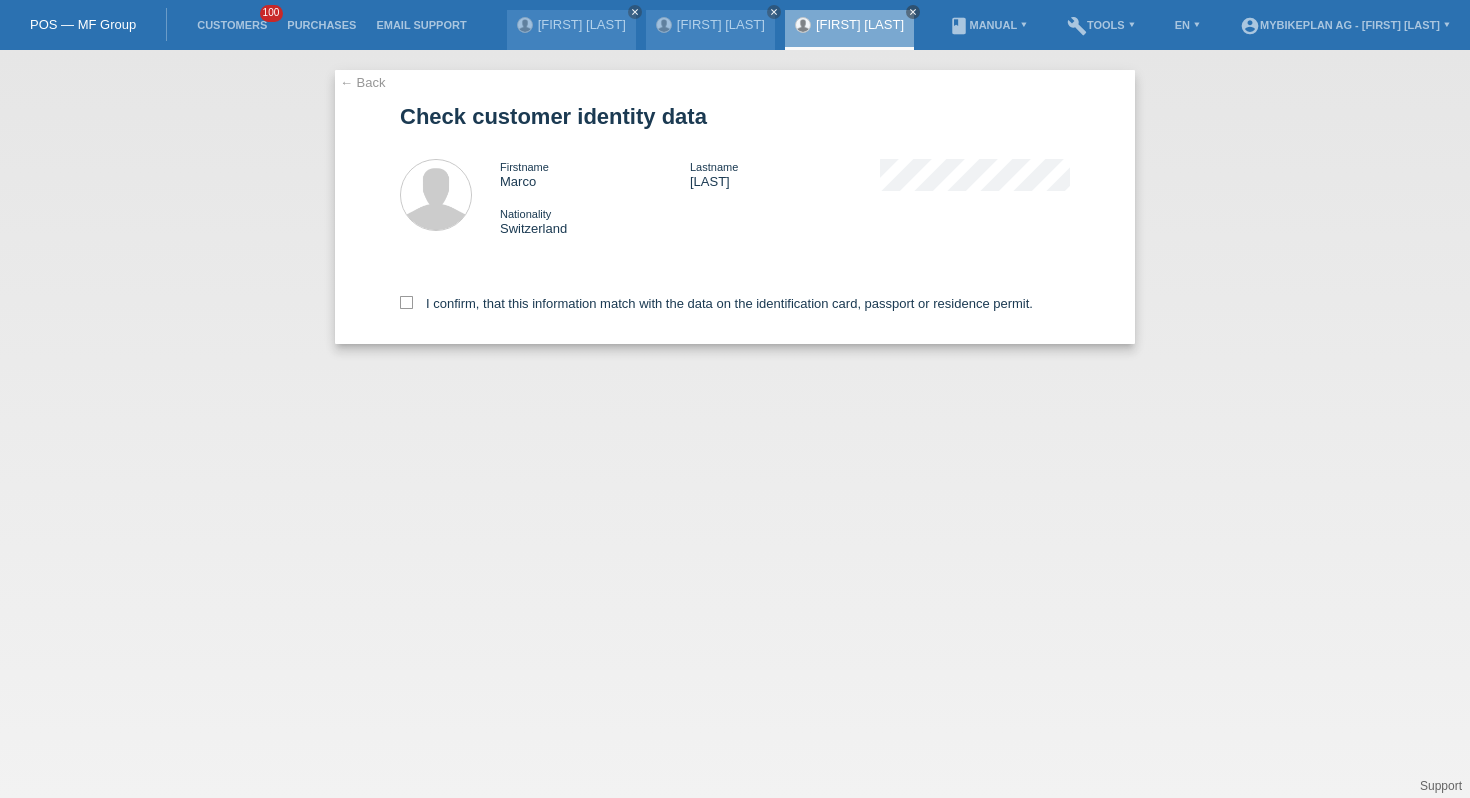 scroll, scrollTop: 0, scrollLeft: 0, axis: both 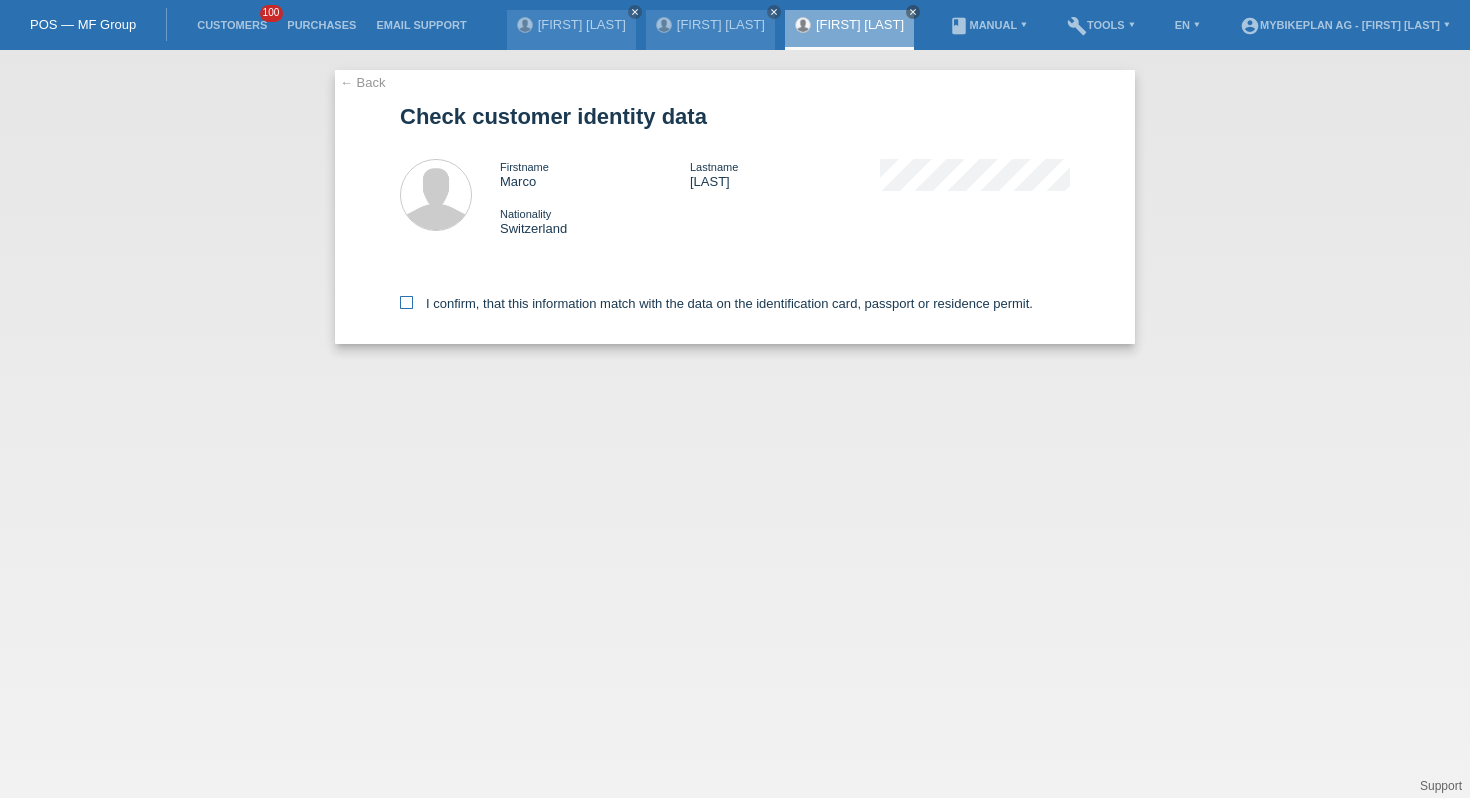 click on "I confirm, that this information match with the data on the identification card, passport or residence permit." at bounding box center (716, 303) 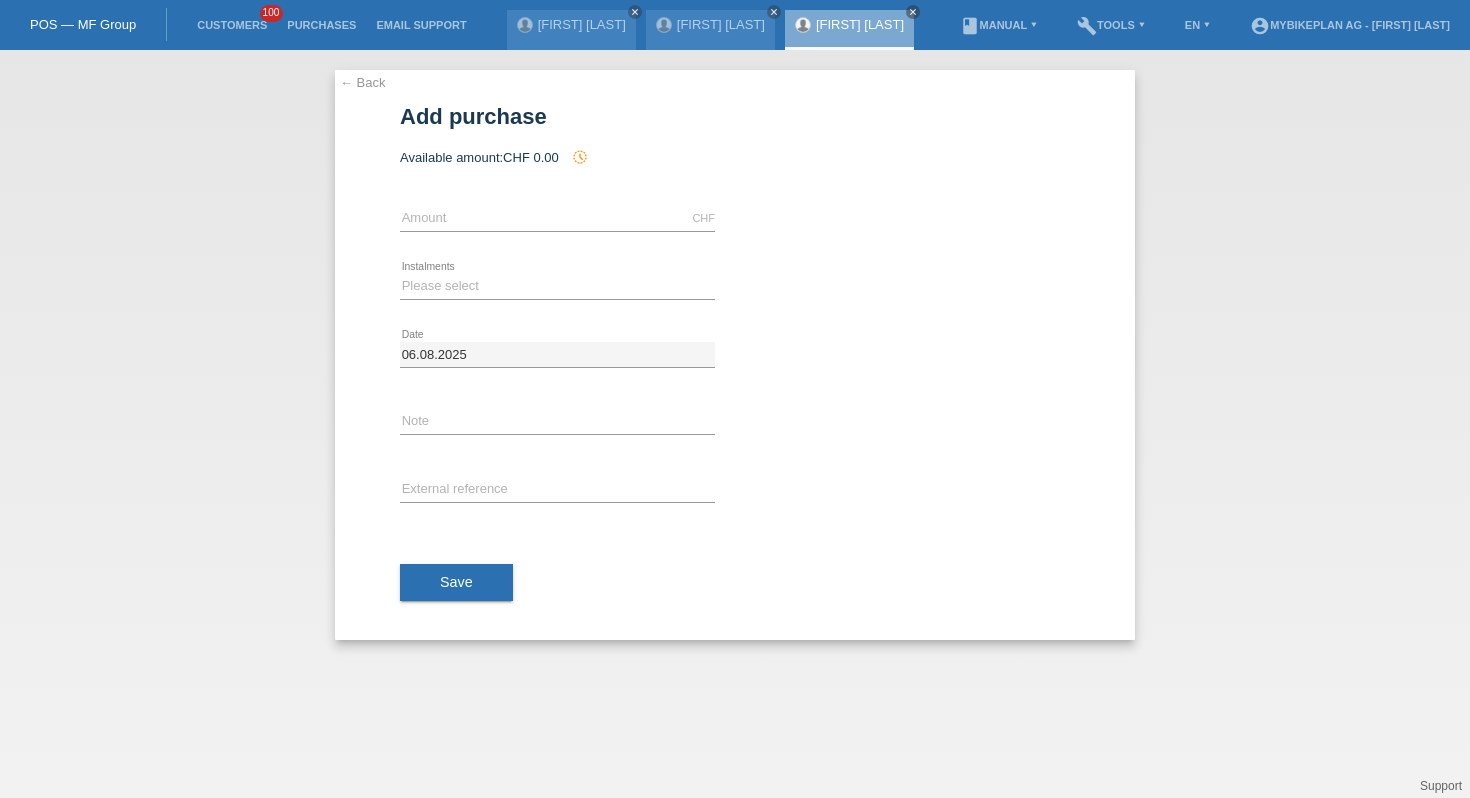 scroll, scrollTop: 0, scrollLeft: 0, axis: both 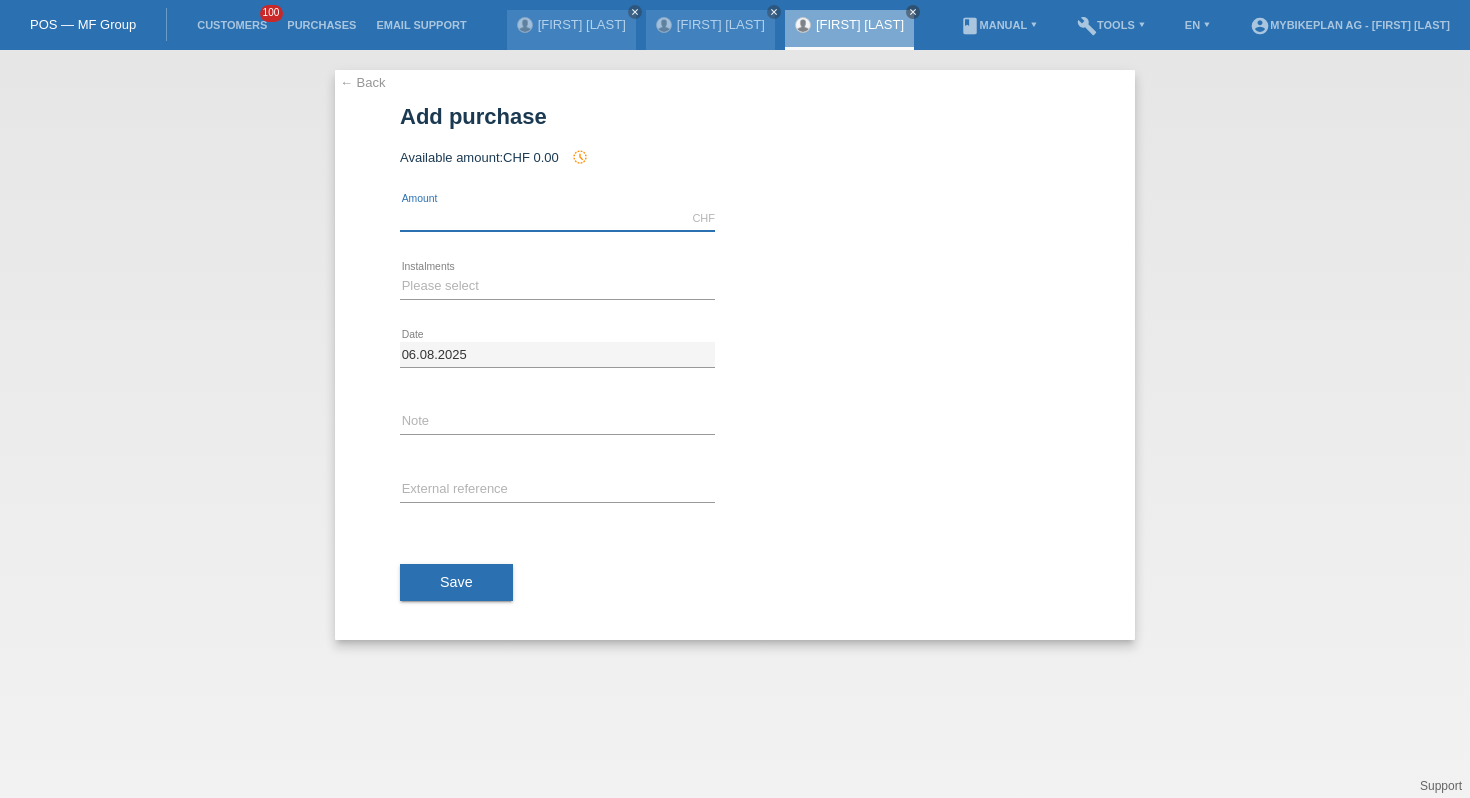 click at bounding box center [557, 218] 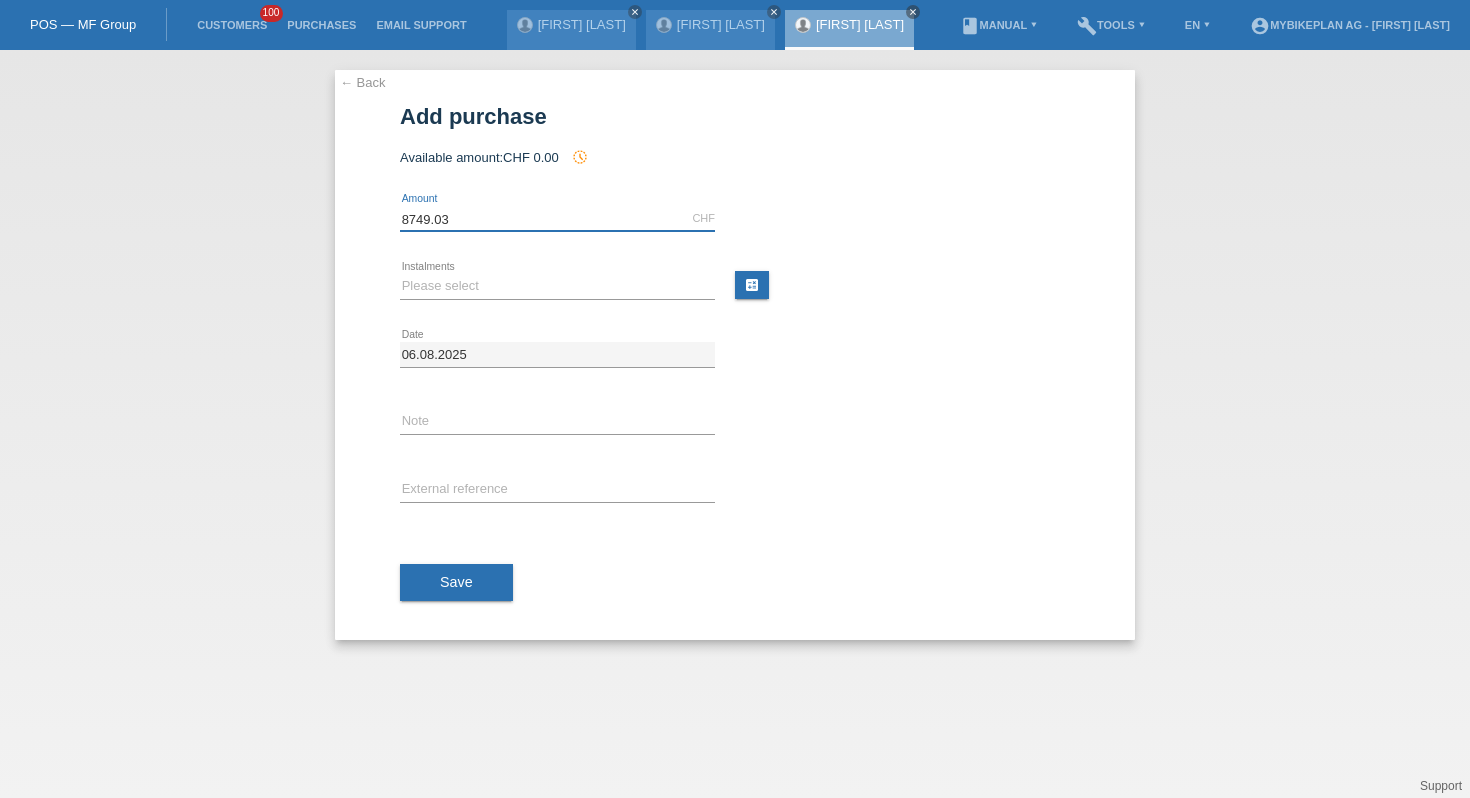 type on "8749.03" 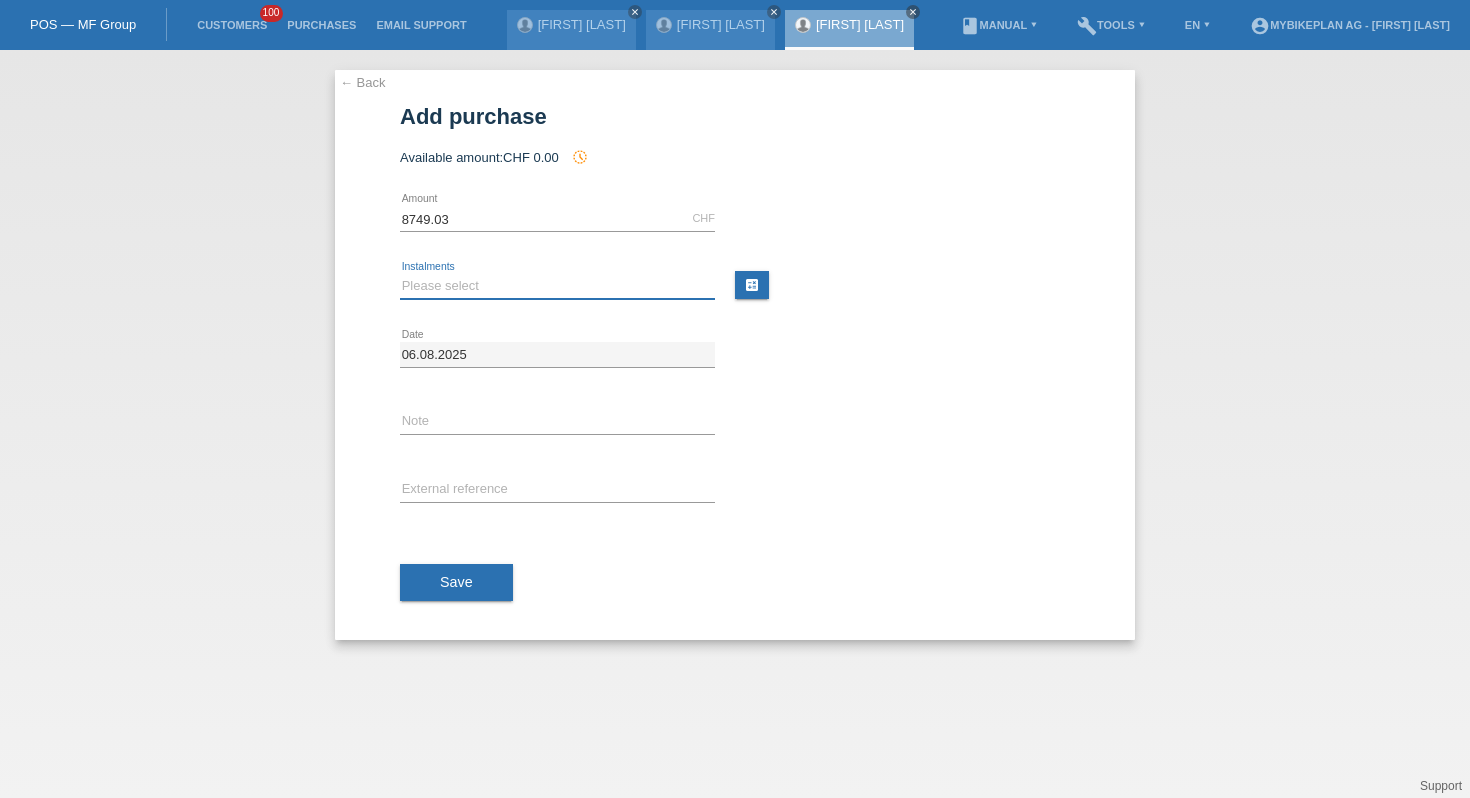 click on "Please select
6 instalments
12 instalments
18 instalments
24 instalments
36 instalments
48 instalments" at bounding box center (557, 286) 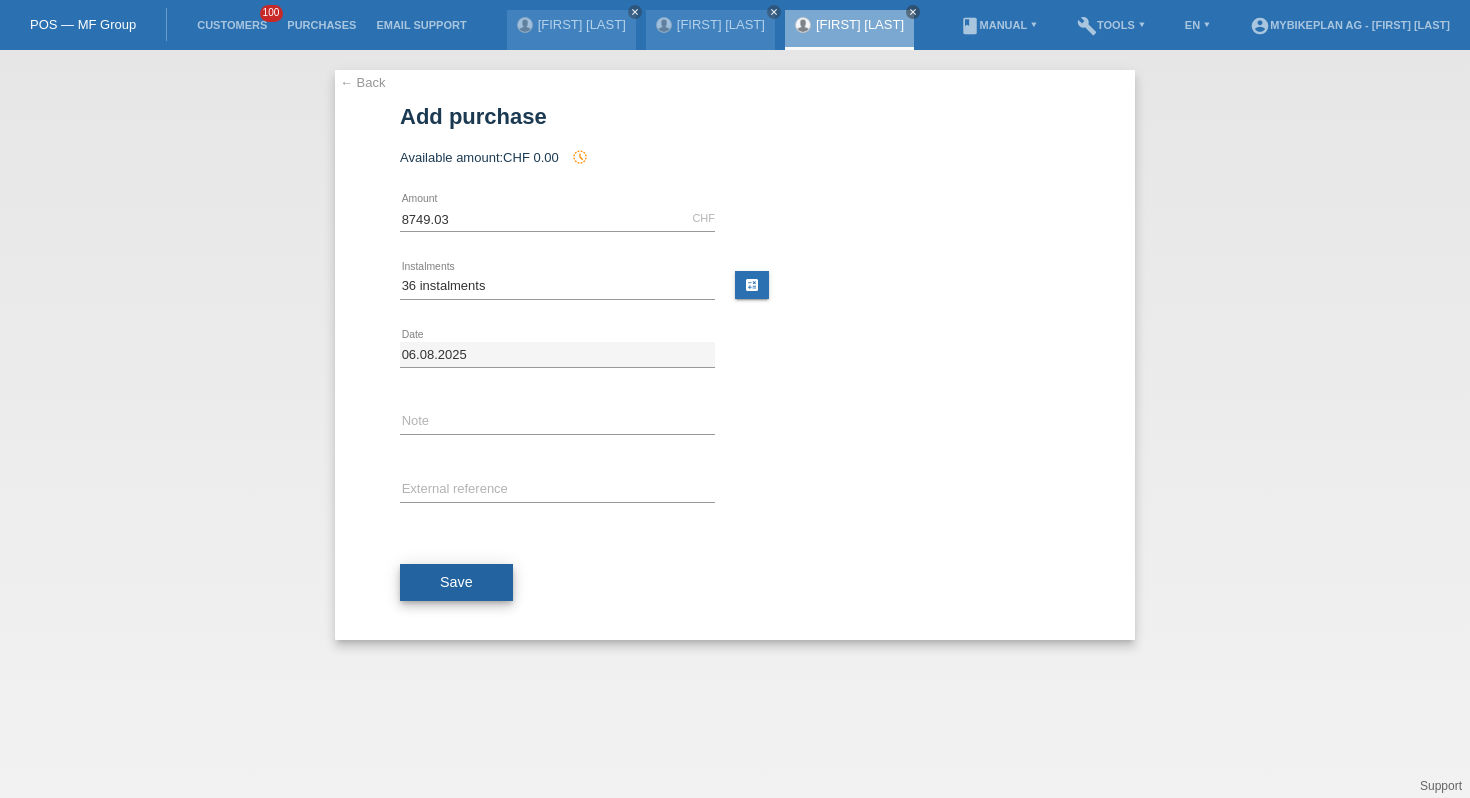 click on "Save" at bounding box center [456, 583] 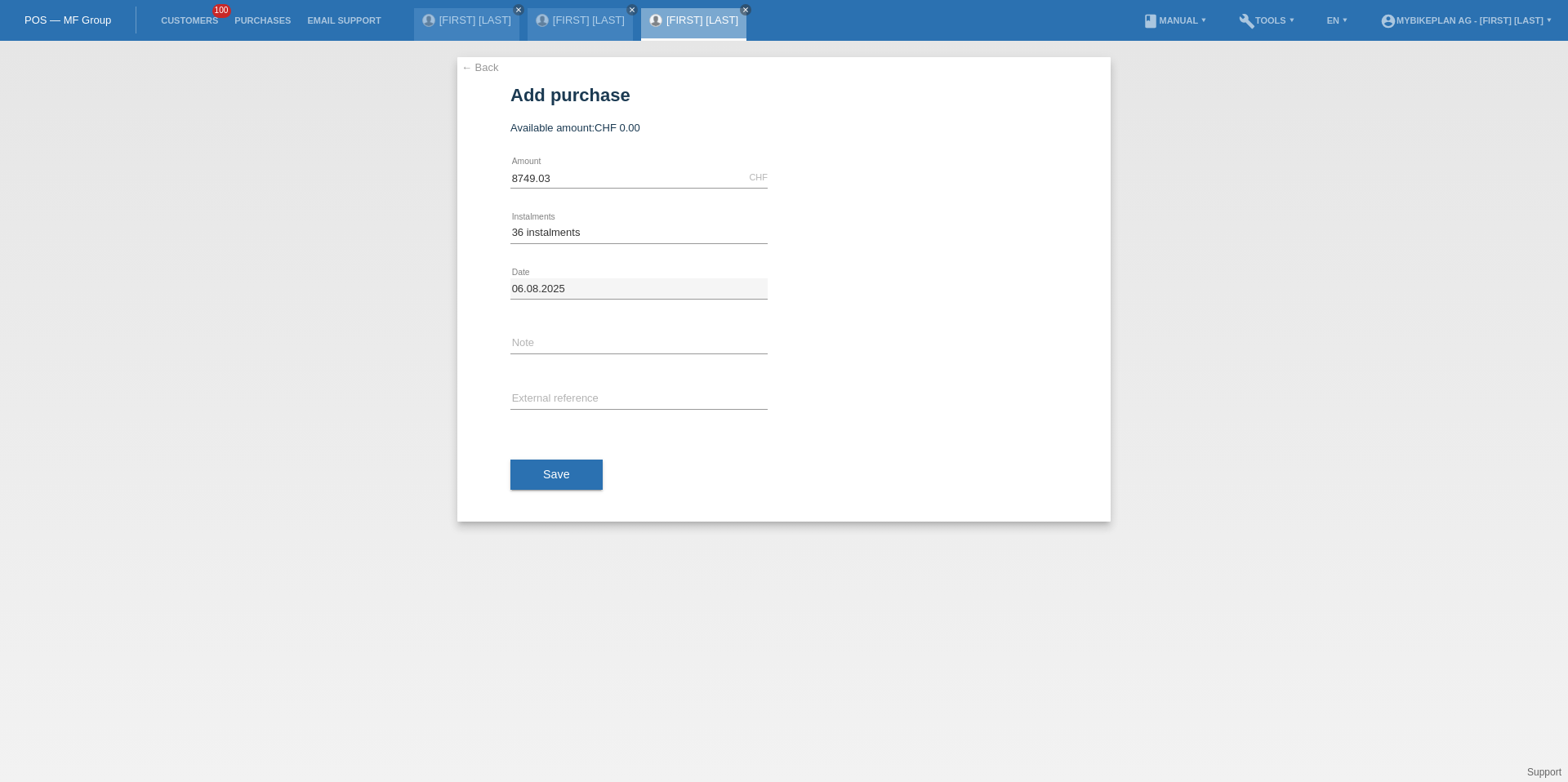 select on "487" 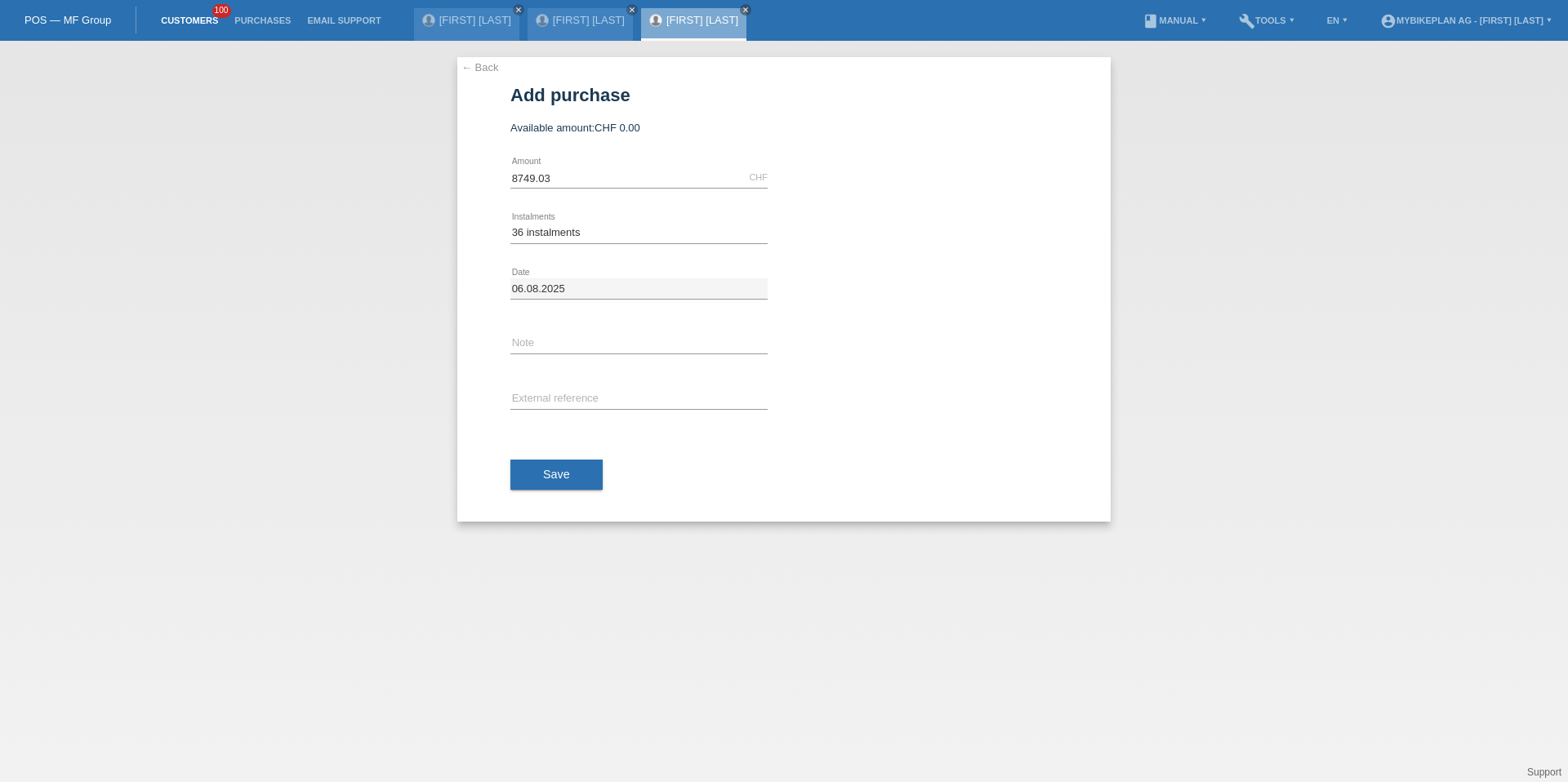 click on "Customers" at bounding box center (189, 20) 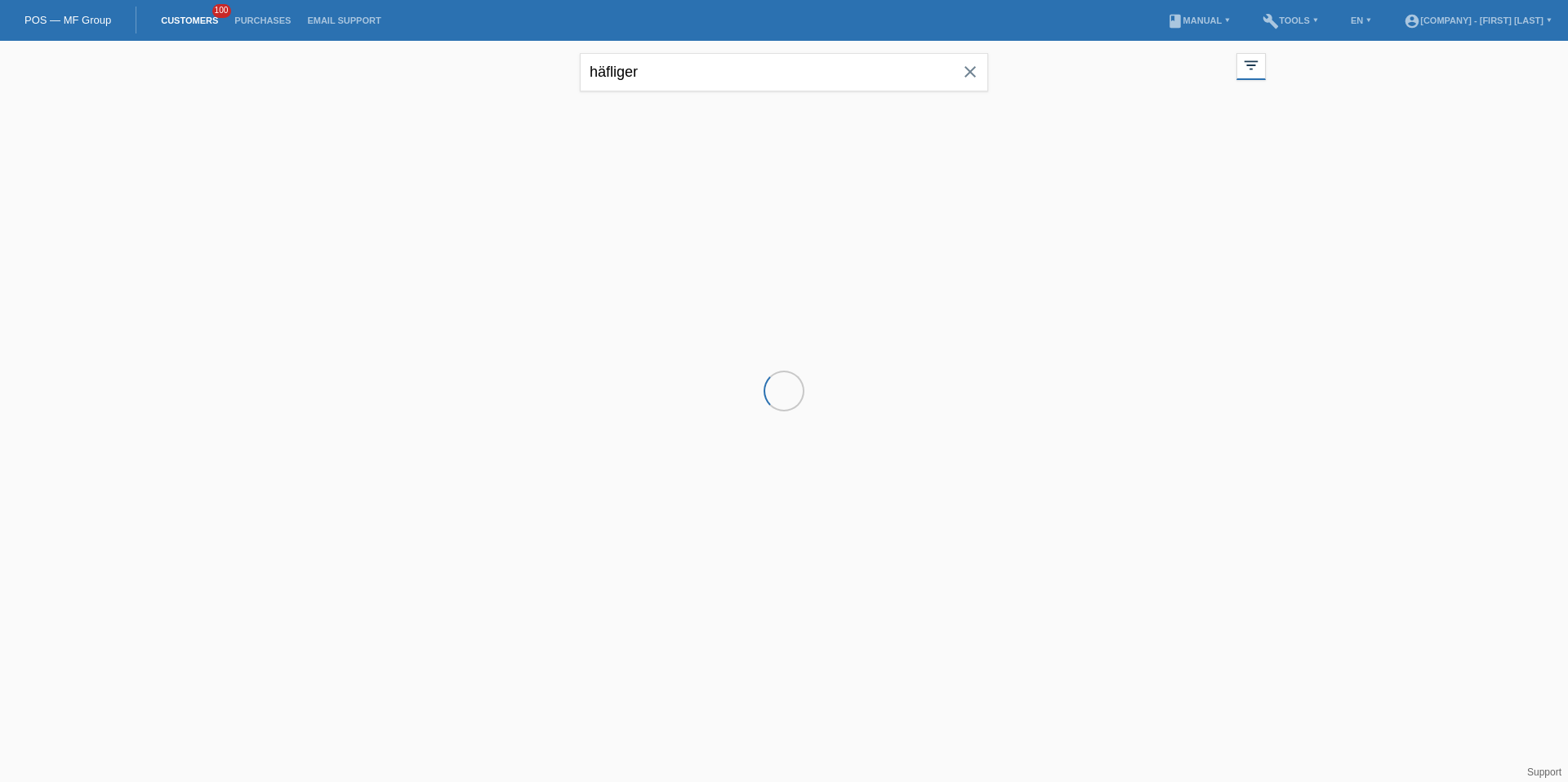 scroll, scrollTop: 0, scrollLeft: 0, axis: both 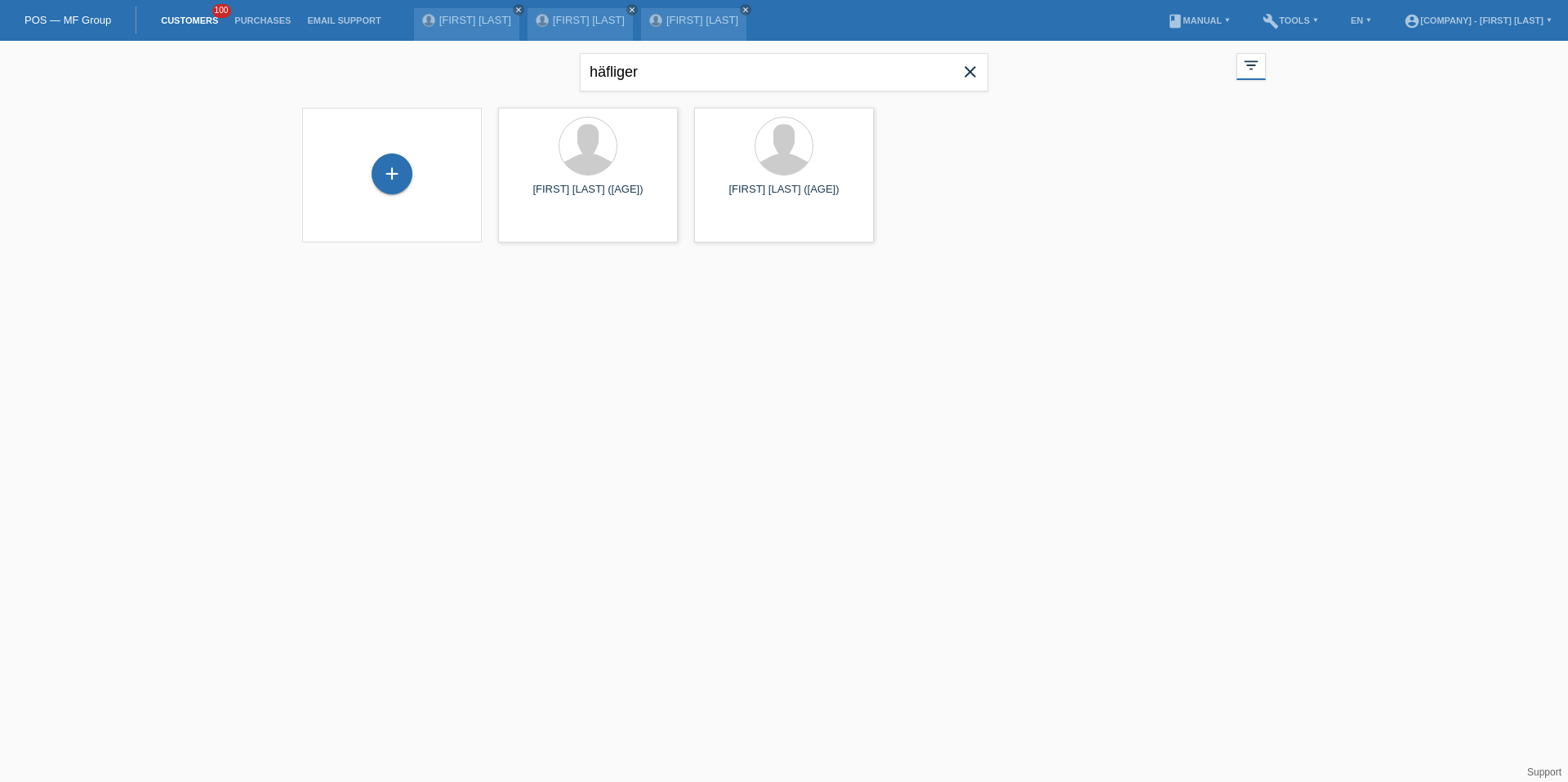 click on "close" at bounding box center (970, 72) 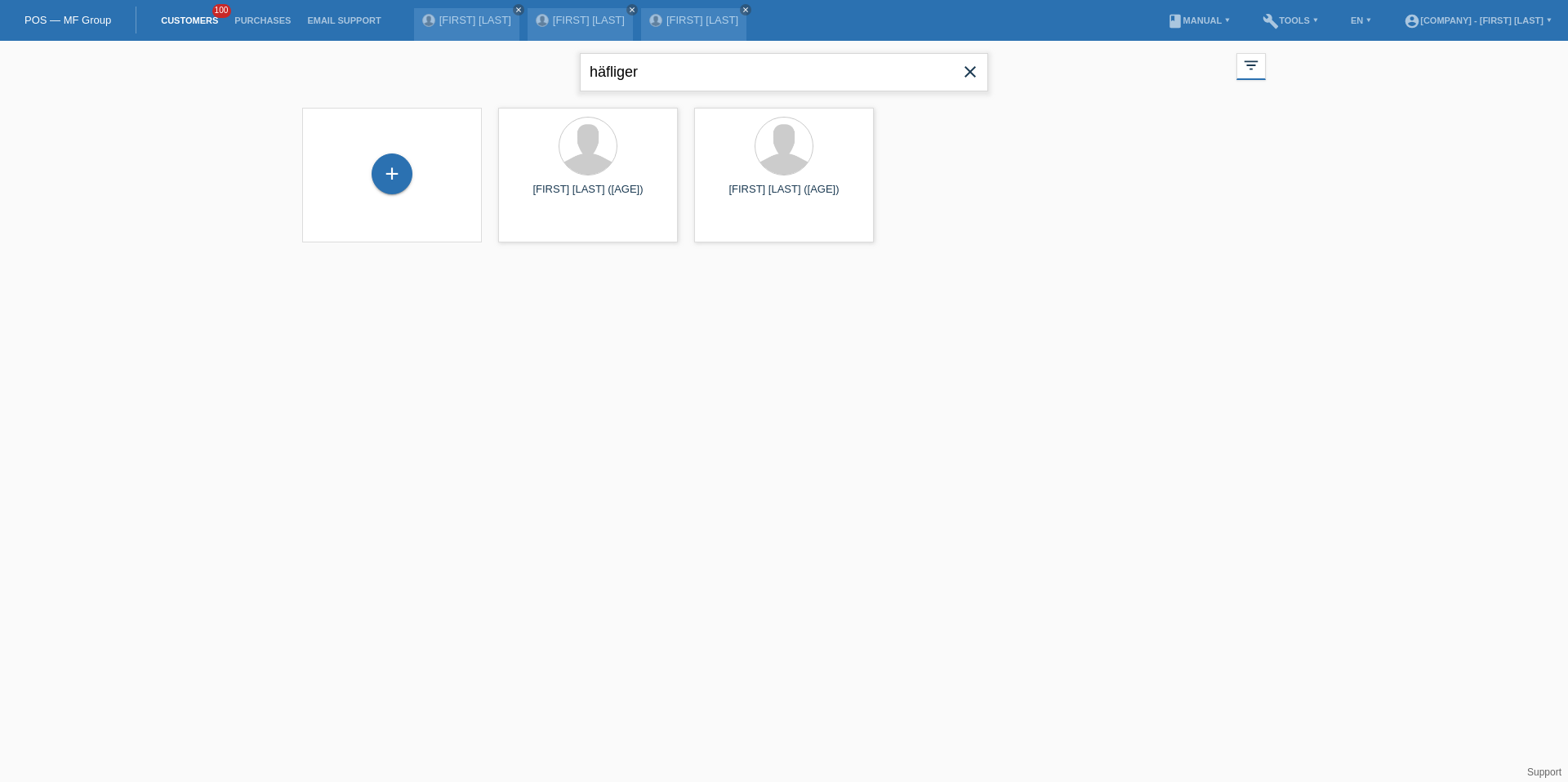 type 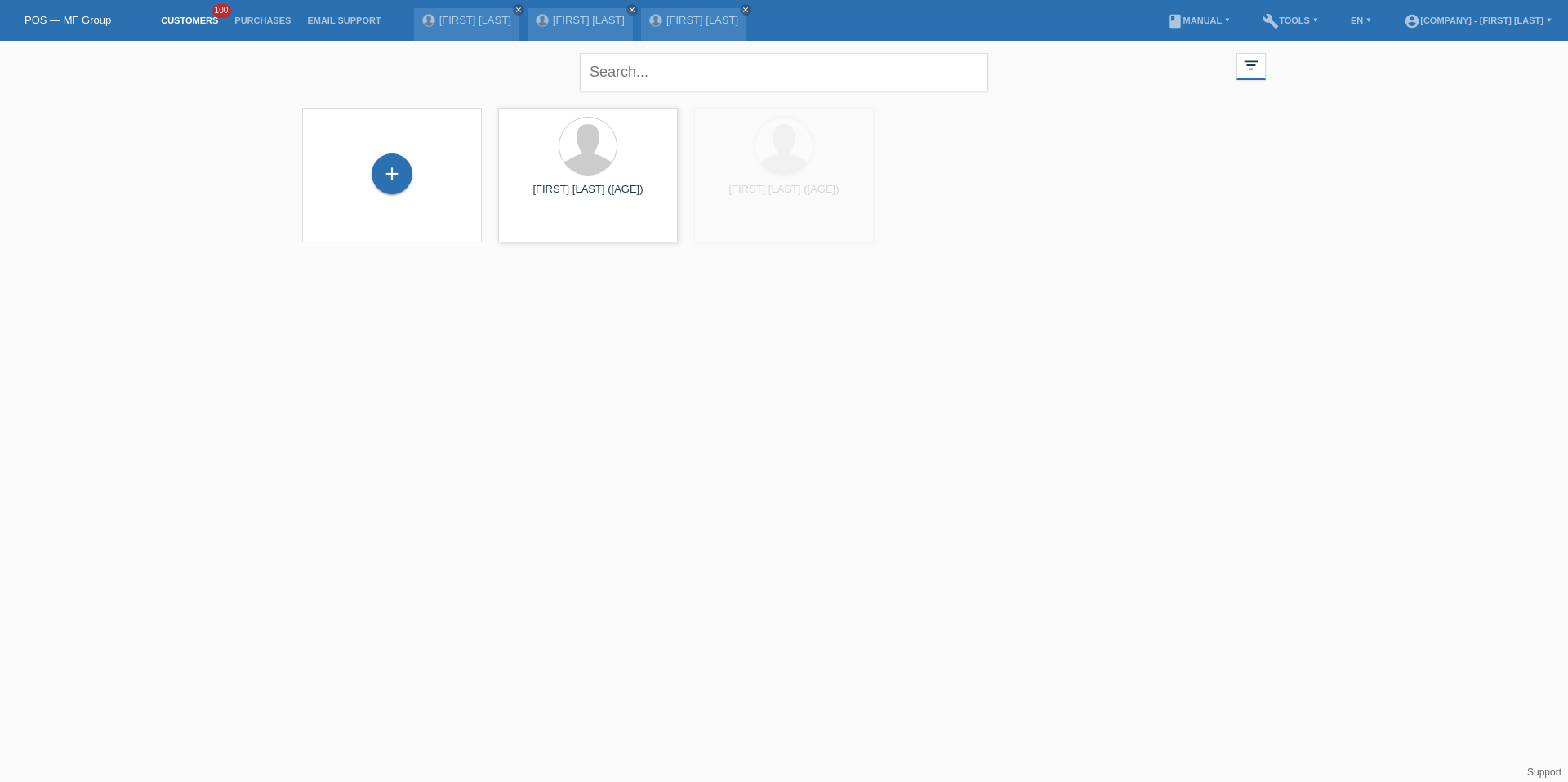 click on "+" at bounding box center [392, 175] 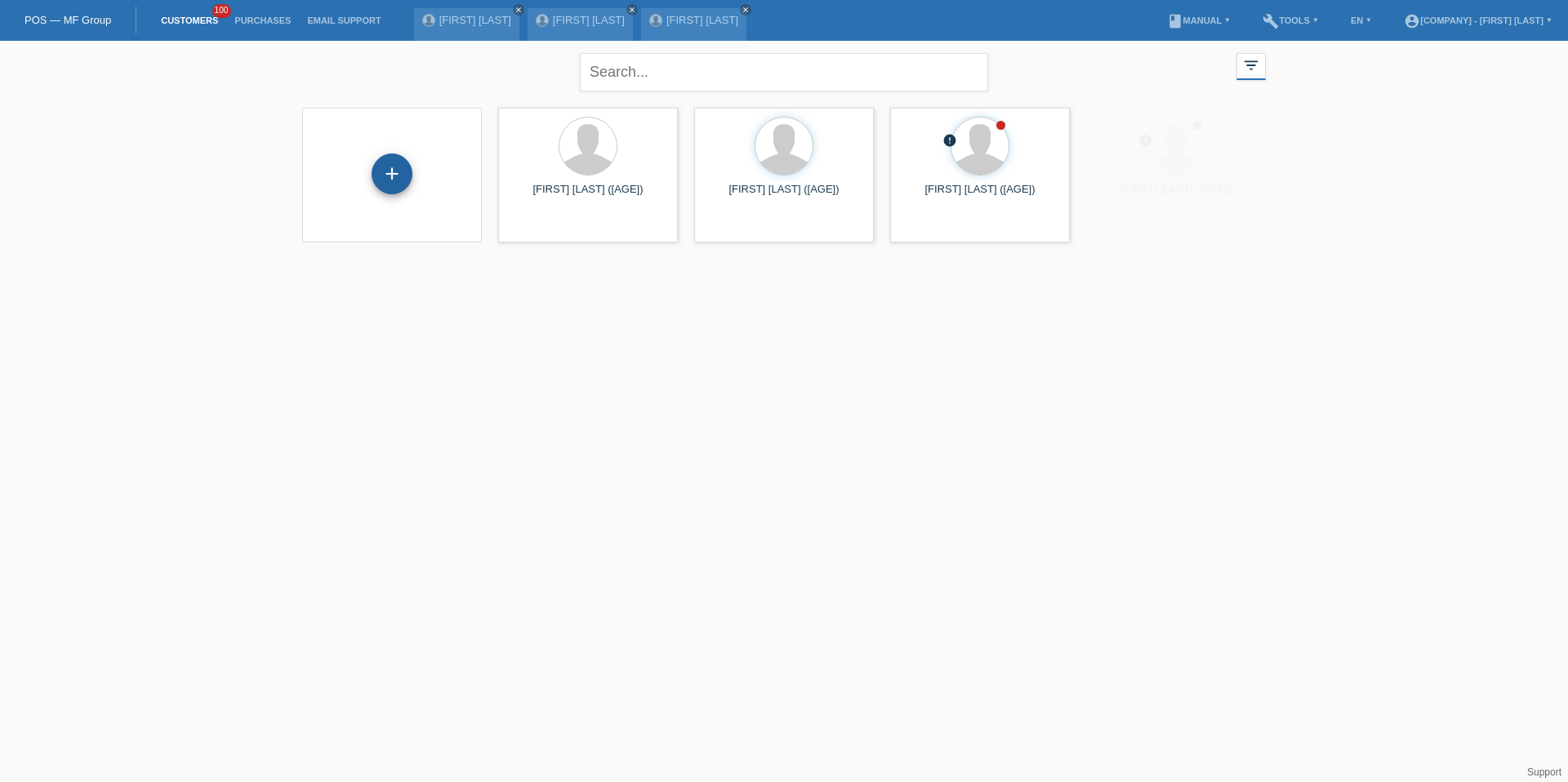 click on "+" at bounding box center (392, 174) 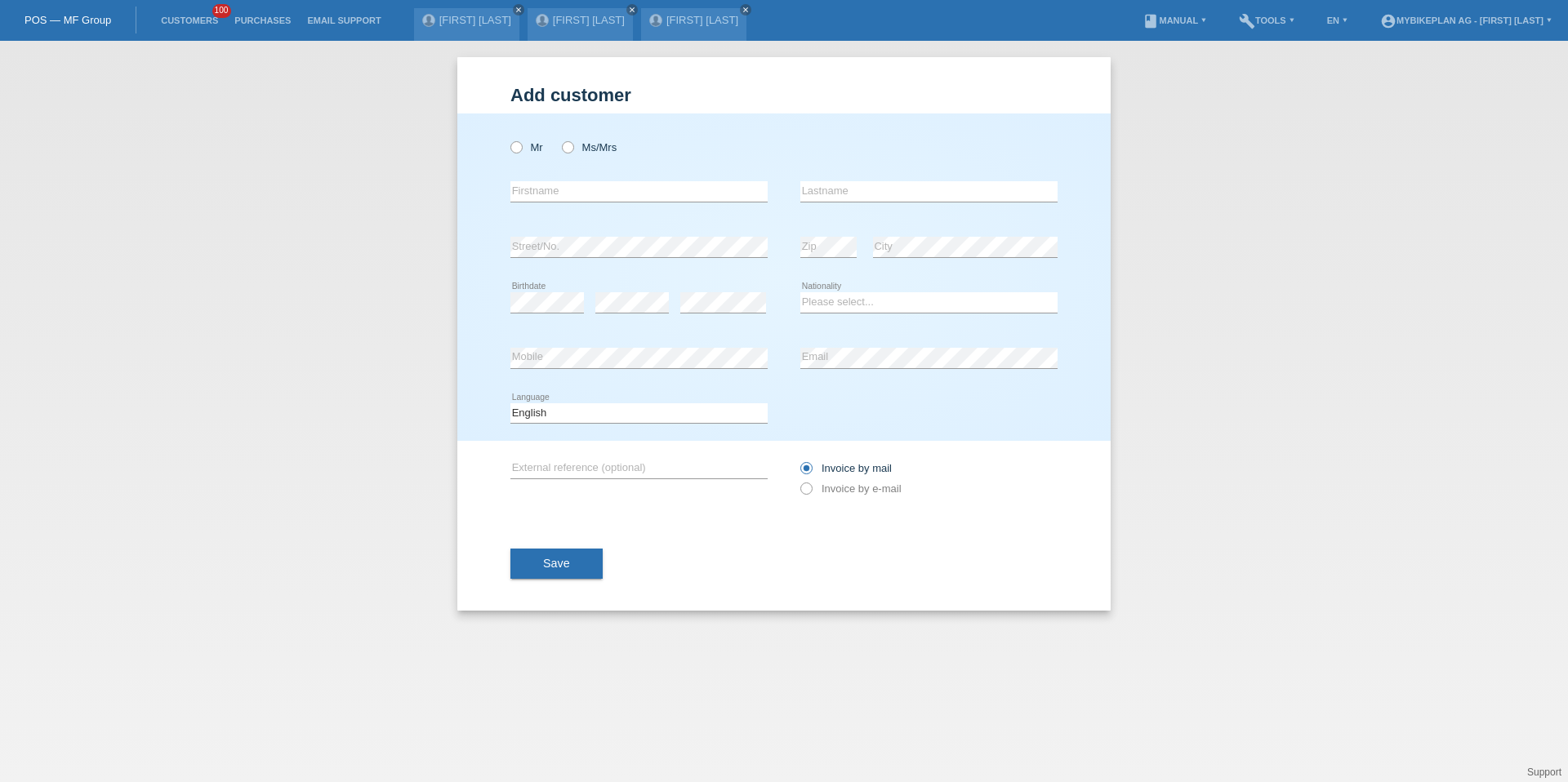 scroll, scrollTop: 0, scrollLeft: 0, axis: both 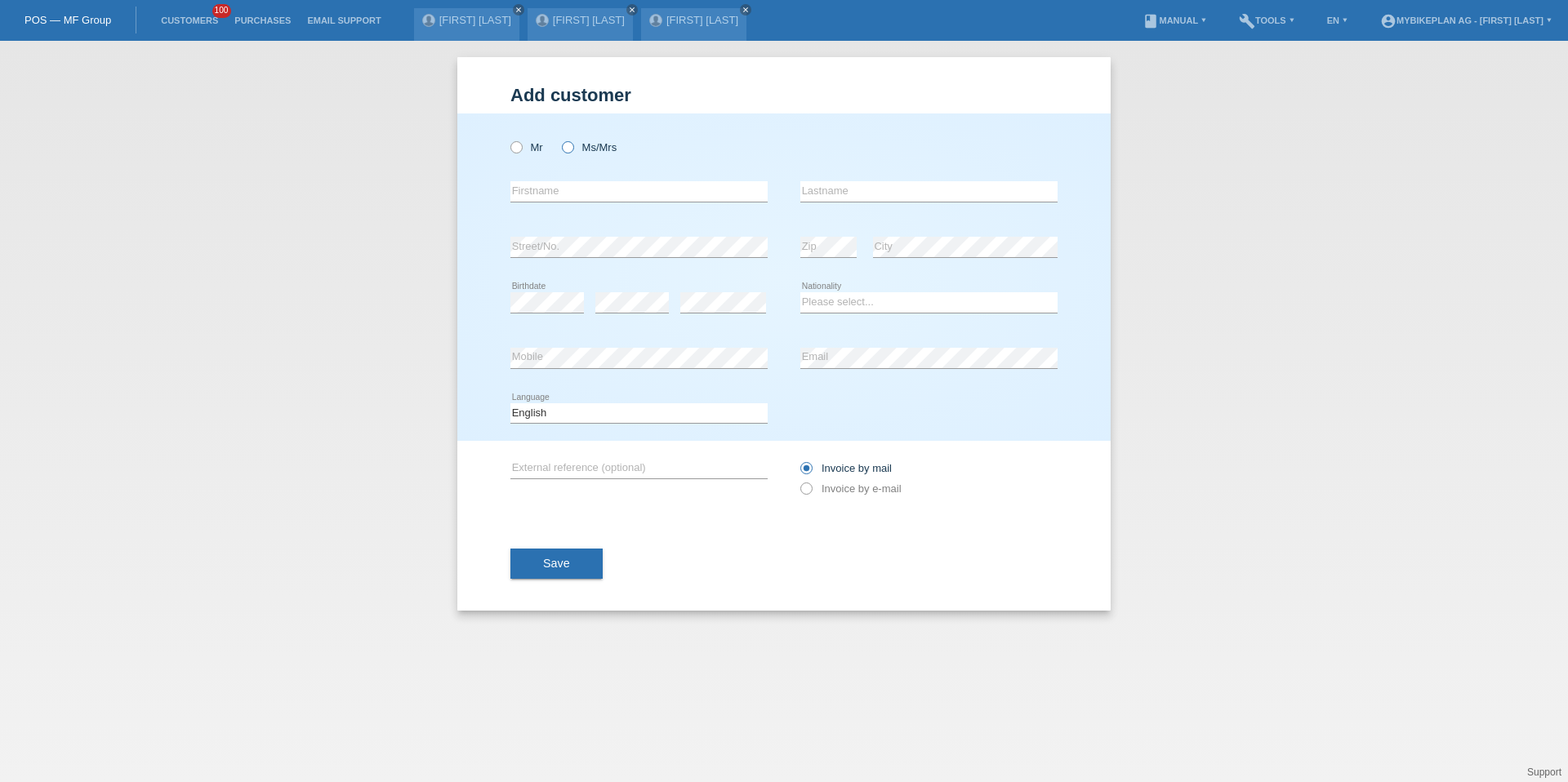 click on "Ms/Mrs" at bounding box center (589, 147) 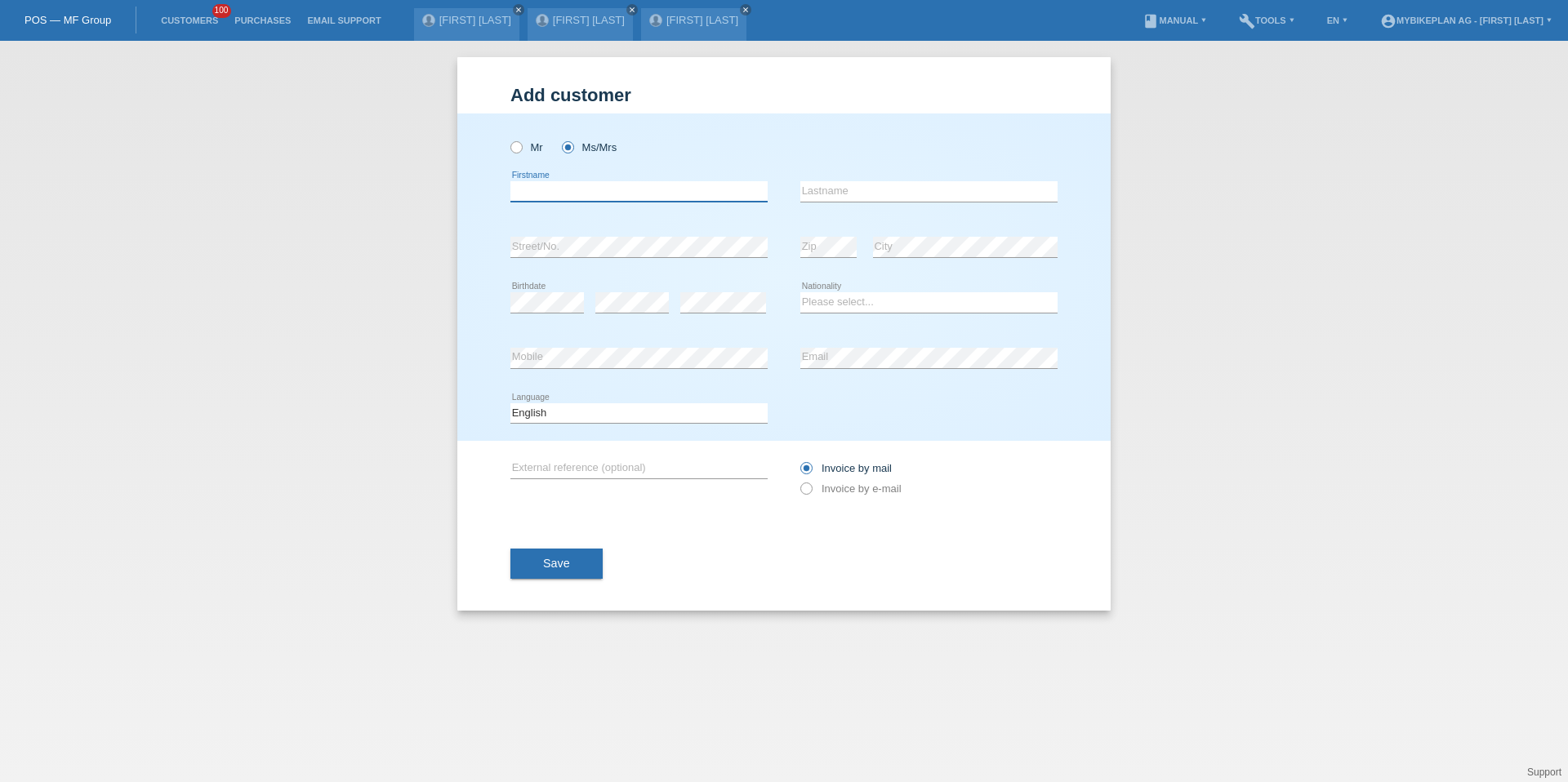 click at bounding box center [639, 191] 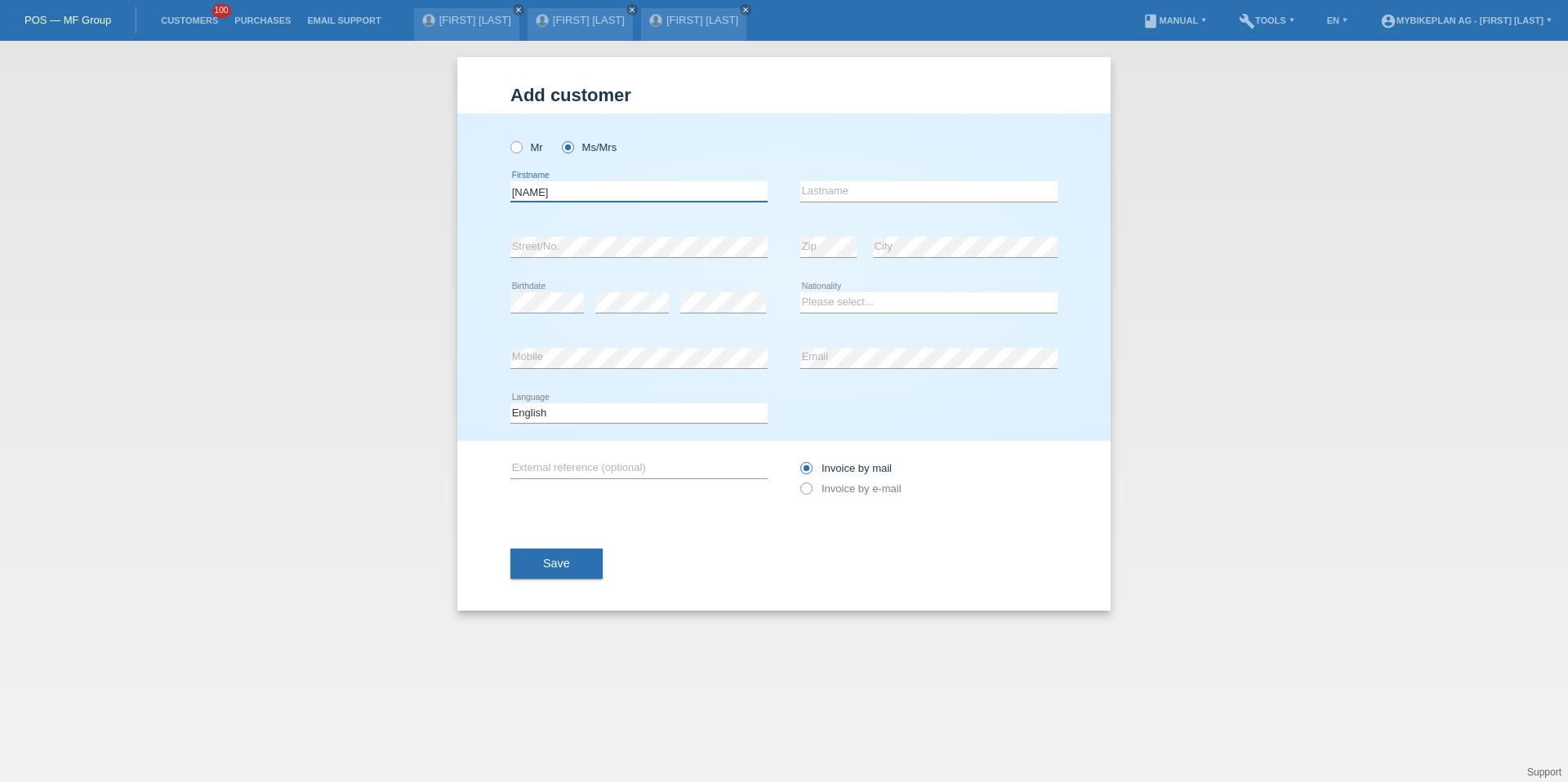 type on "[FIRST]" 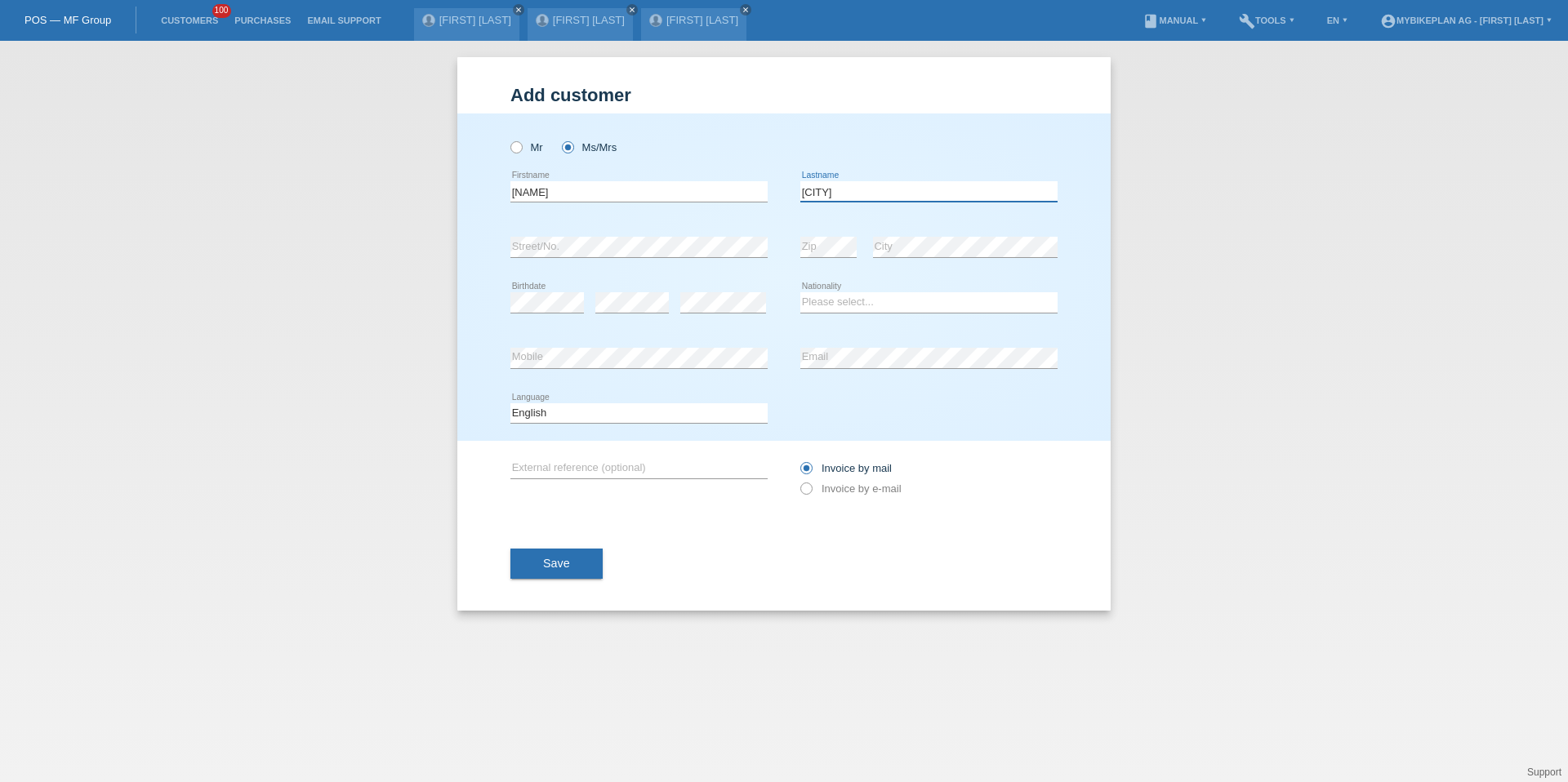 type on "[LAST]" 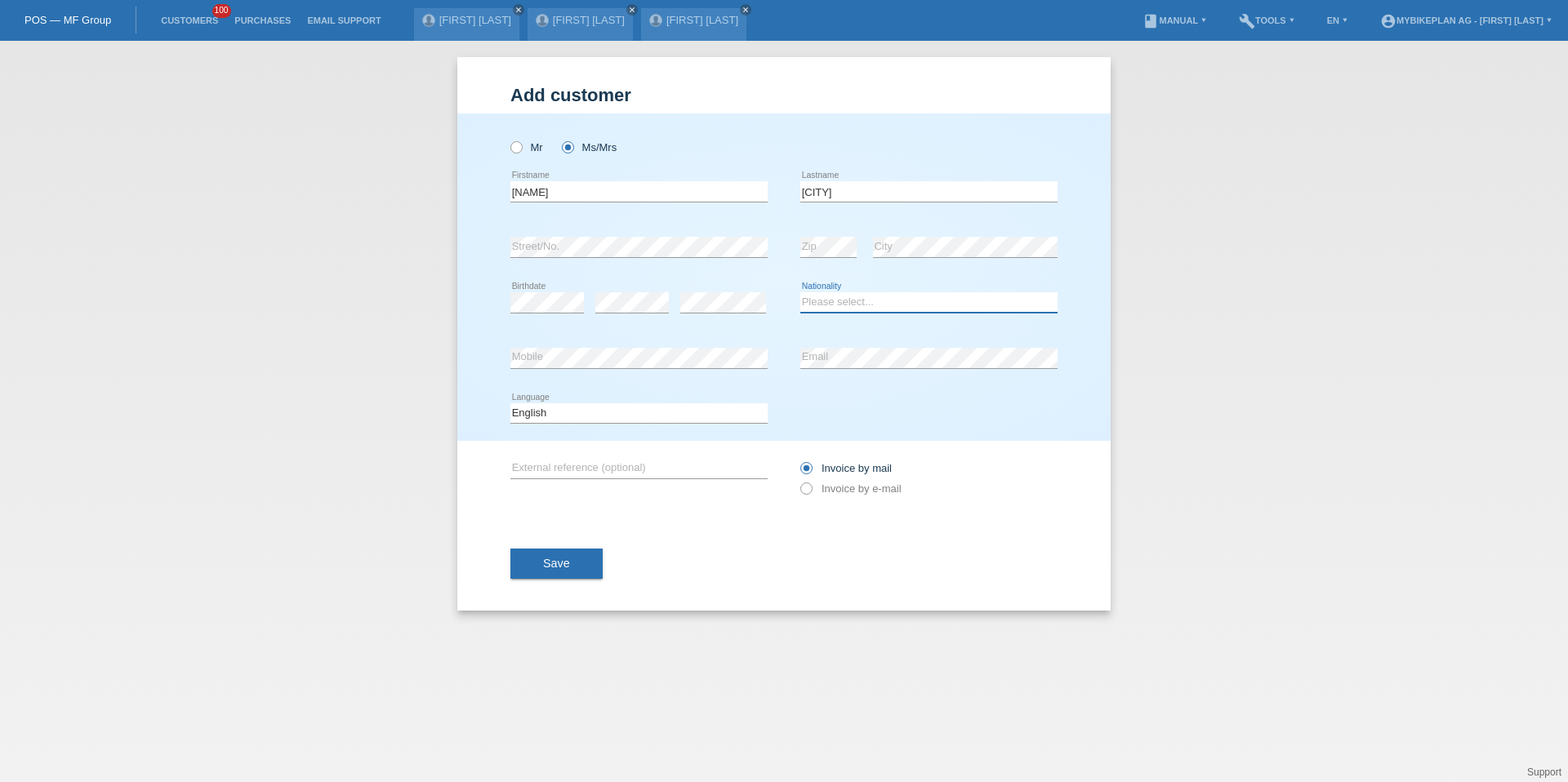 select on "CH" 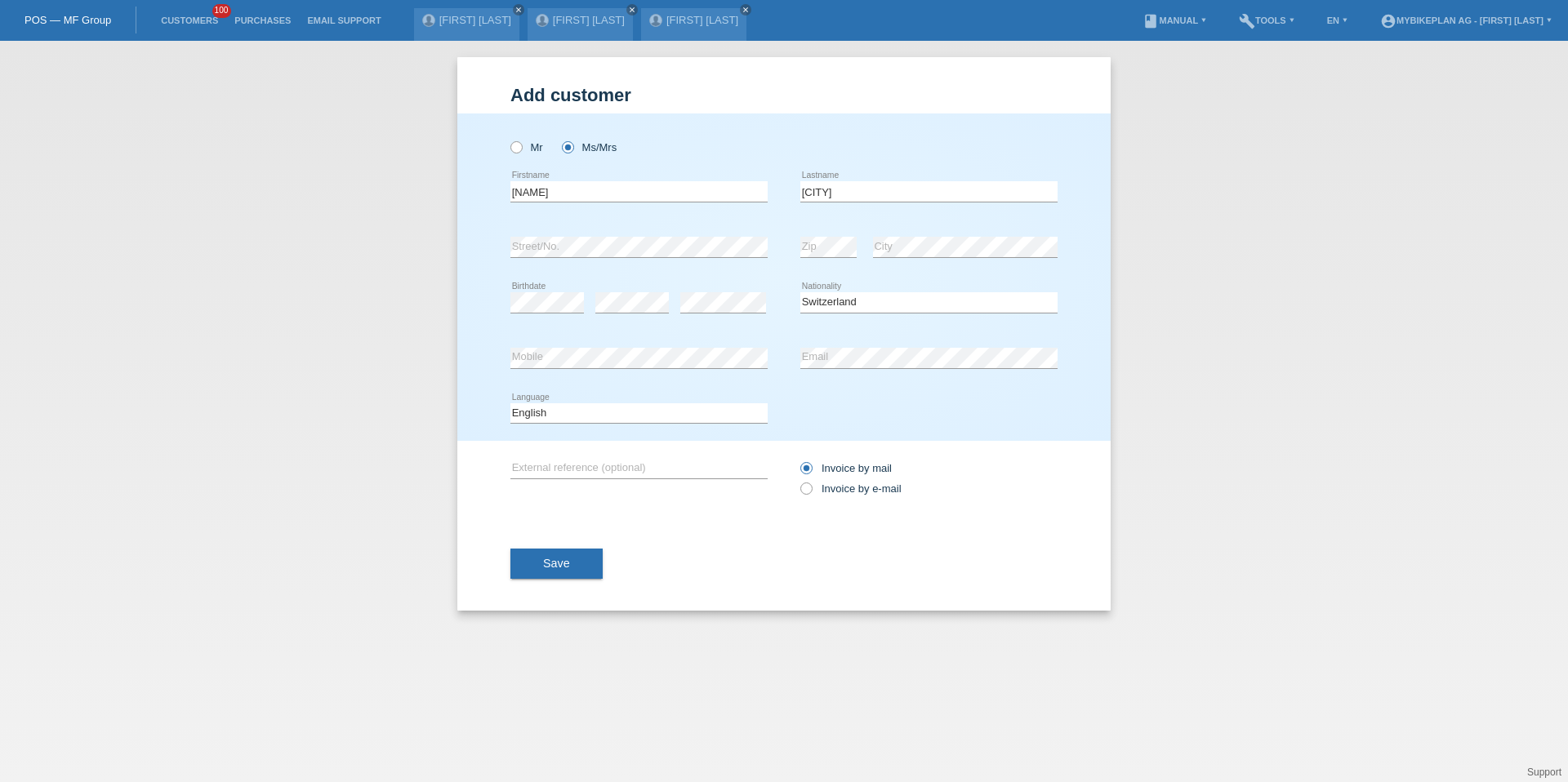 click on "Deutsch
Français
Italiano
English
error
Language" at bounding box center [639, 414] 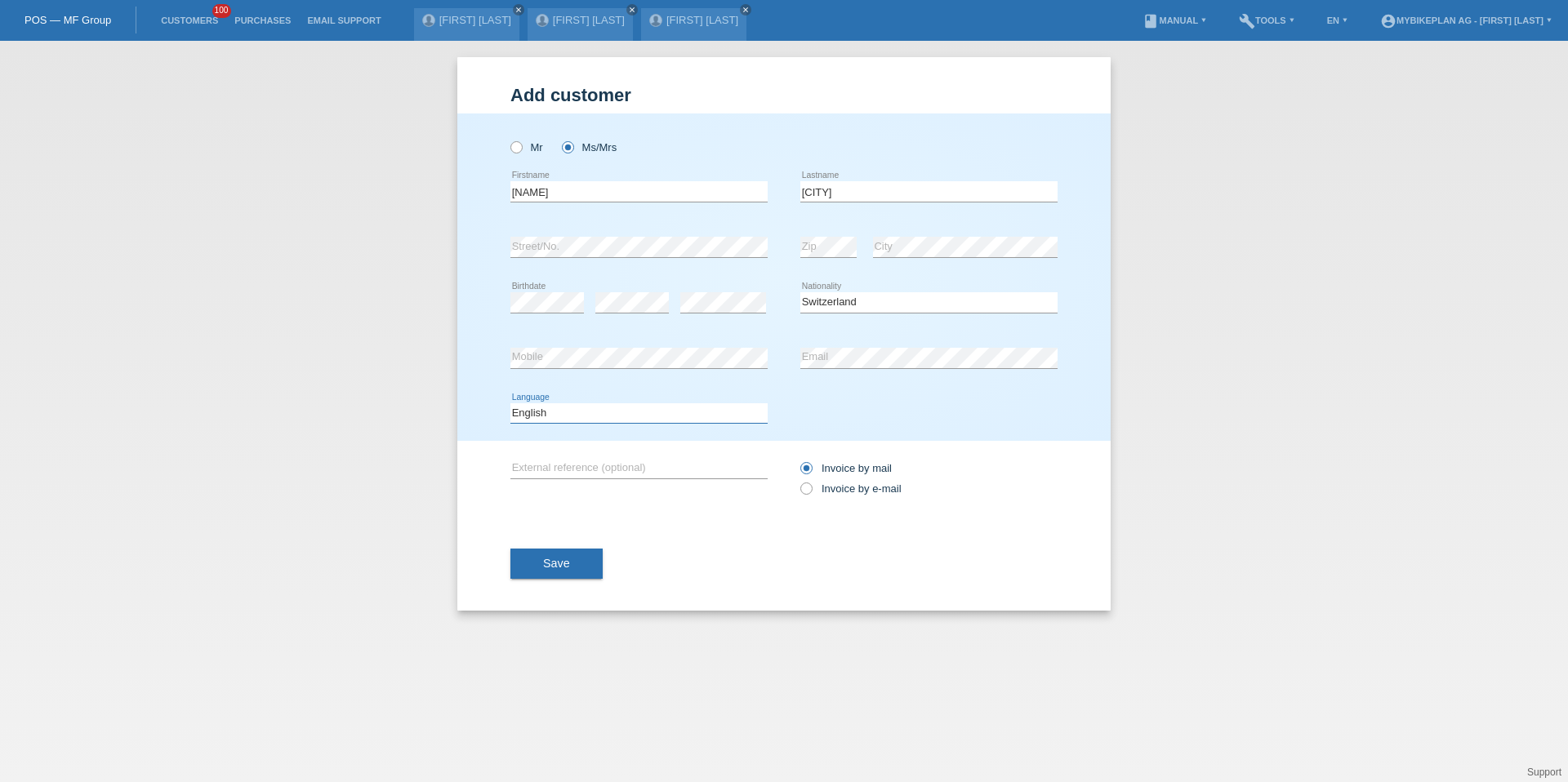 click on "Deutsch
Français
Italiano
English" at bounding box center [639, 413] 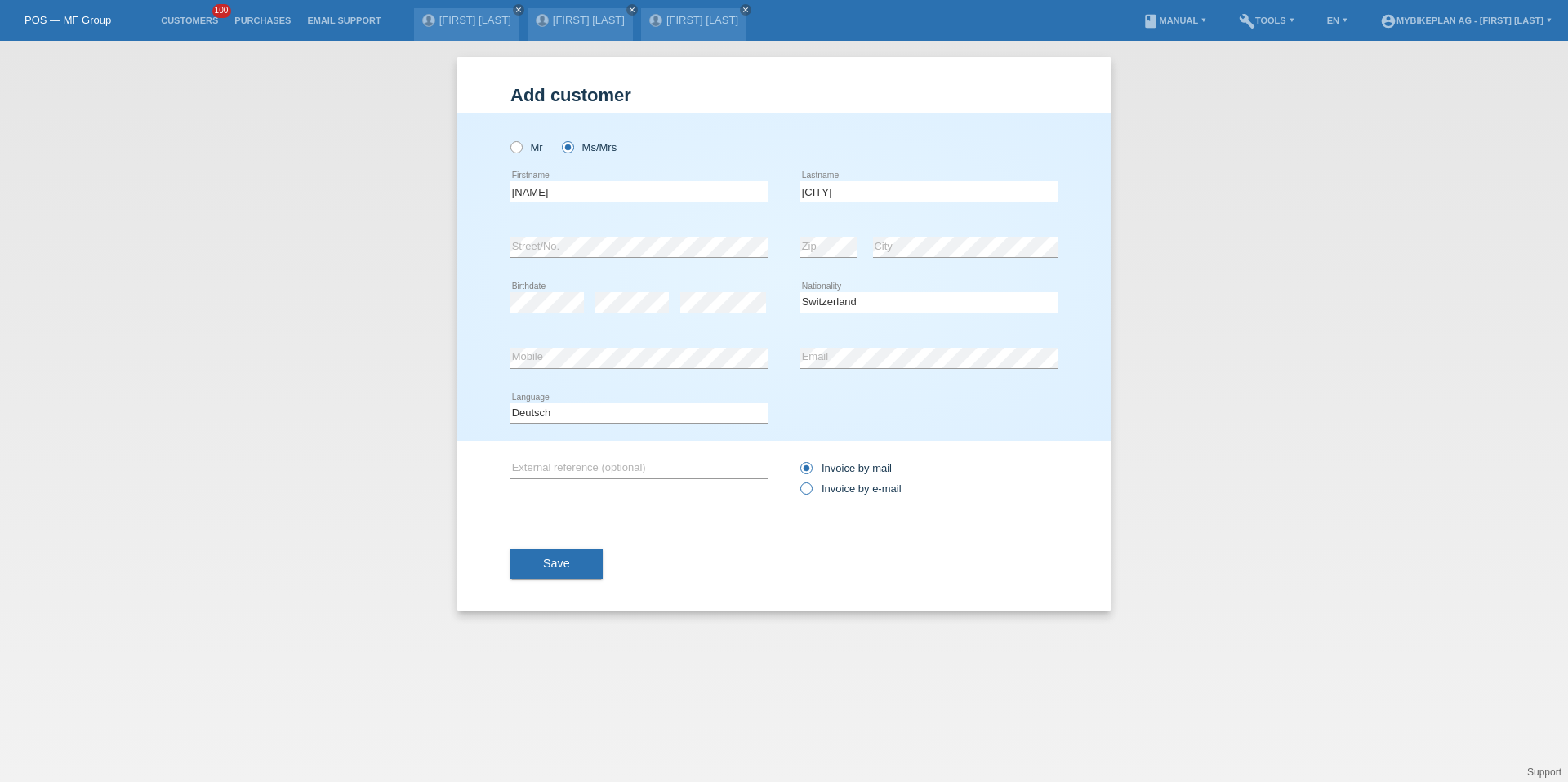 click on "Invoice by e-mail" at bounding box center [851, 488] 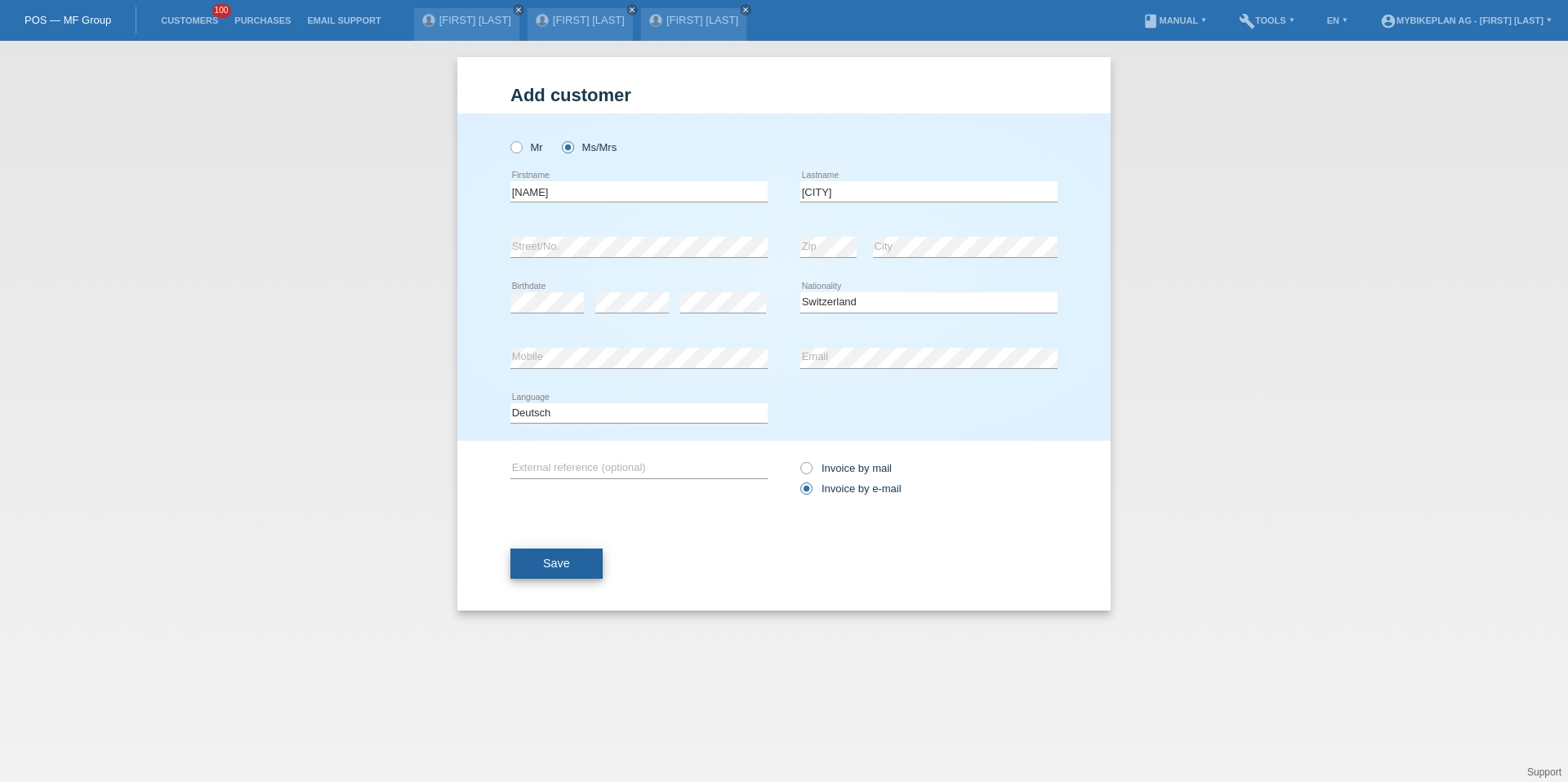 click on "Save" at bounding box center [556, 564] 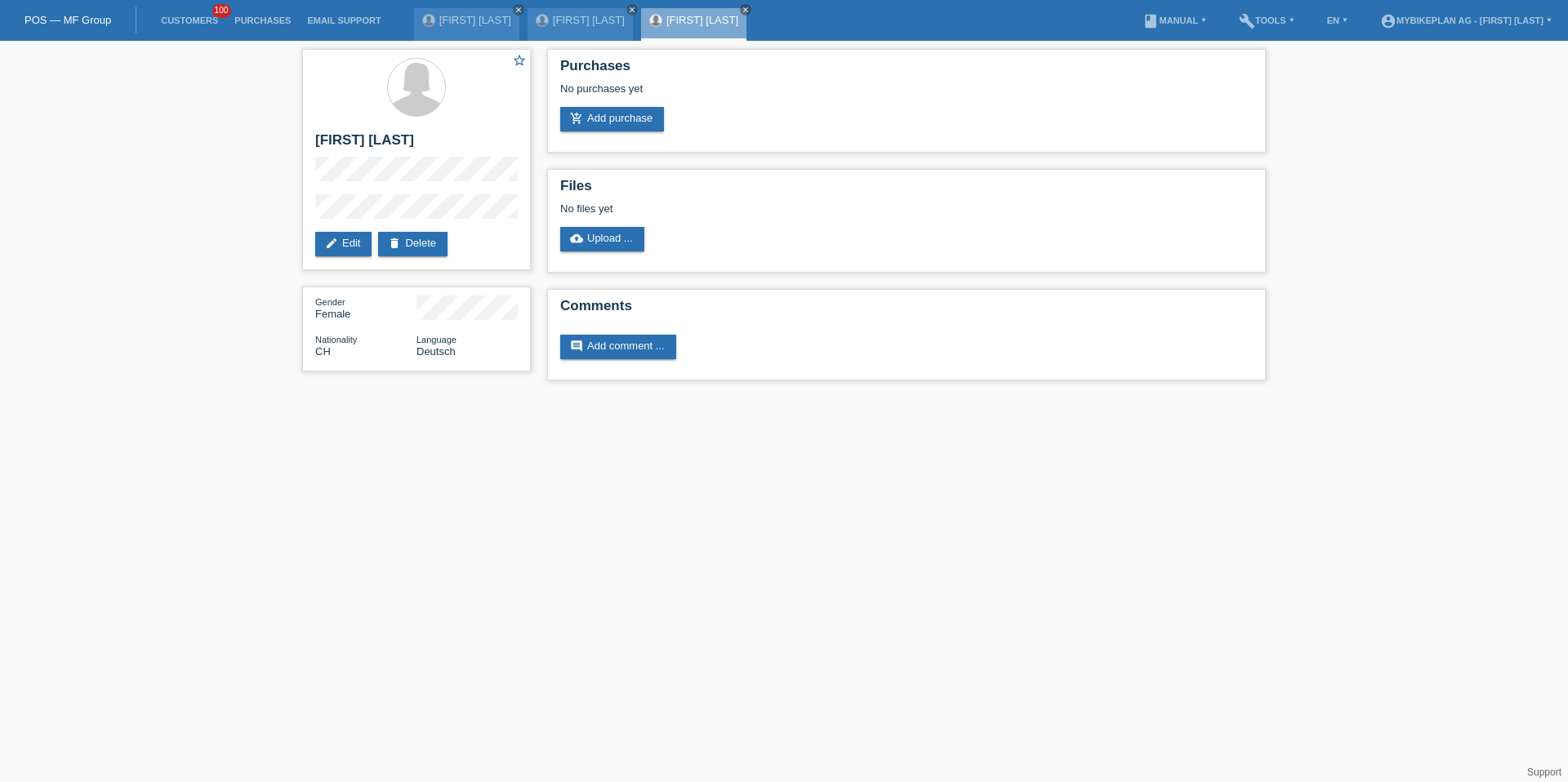 scroll, scrollTop: 0, scrollLeft: 0, axis: both 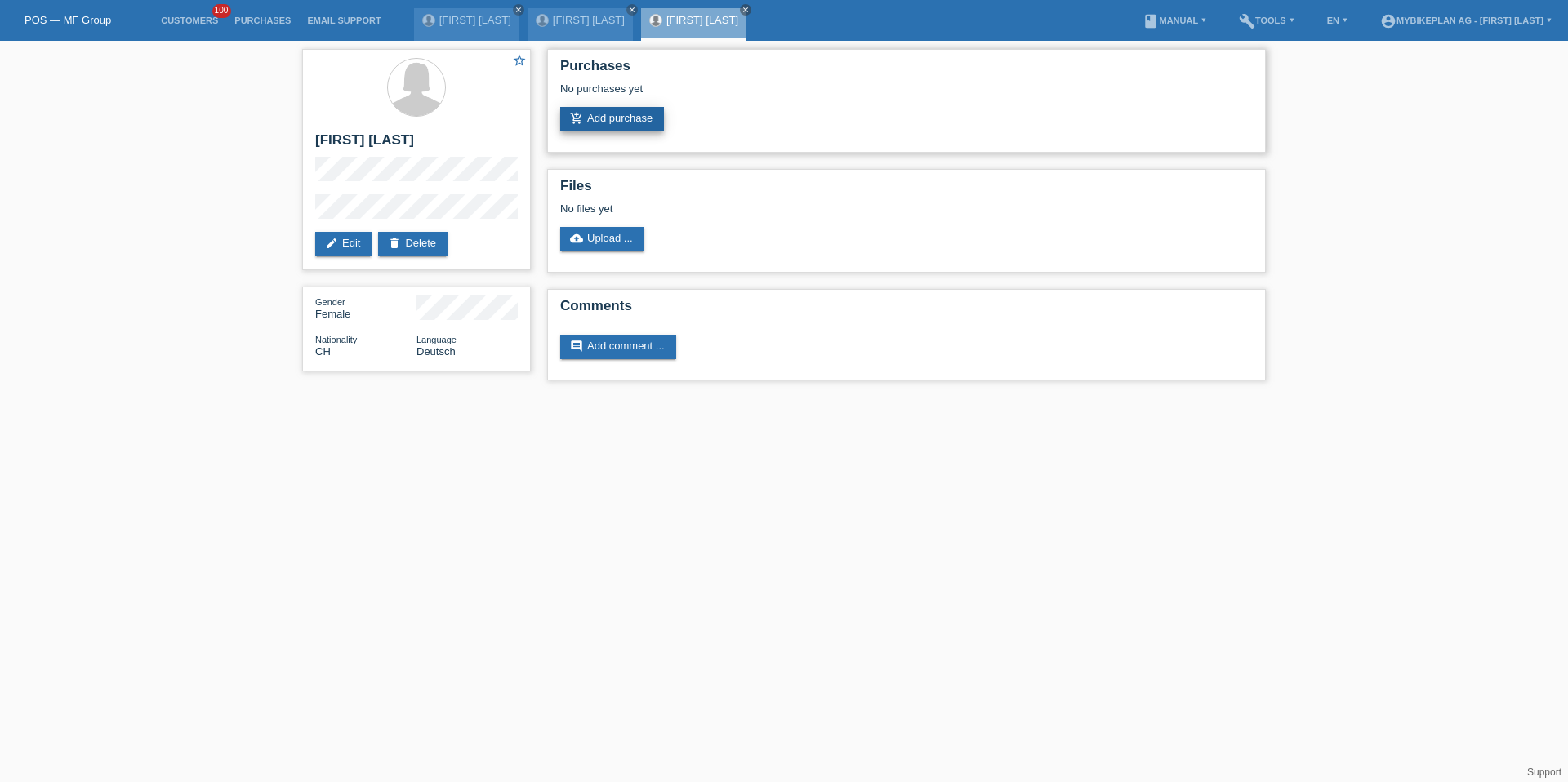 click on "add_shopping_cart  Add purchase" at bounding box center [612, 119] 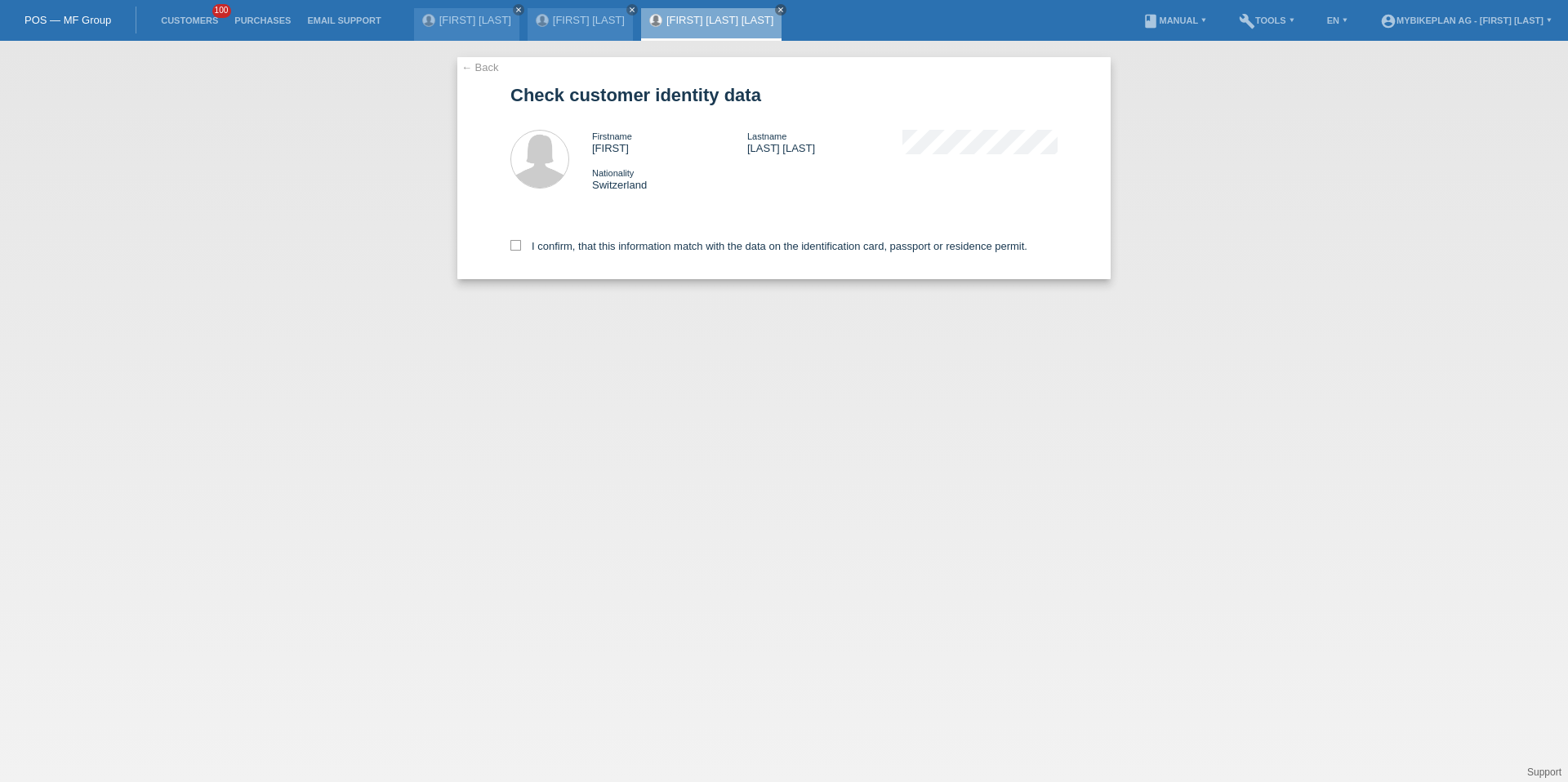 scroll, scrollTop: 0, scrollLeft: 0, axis: both 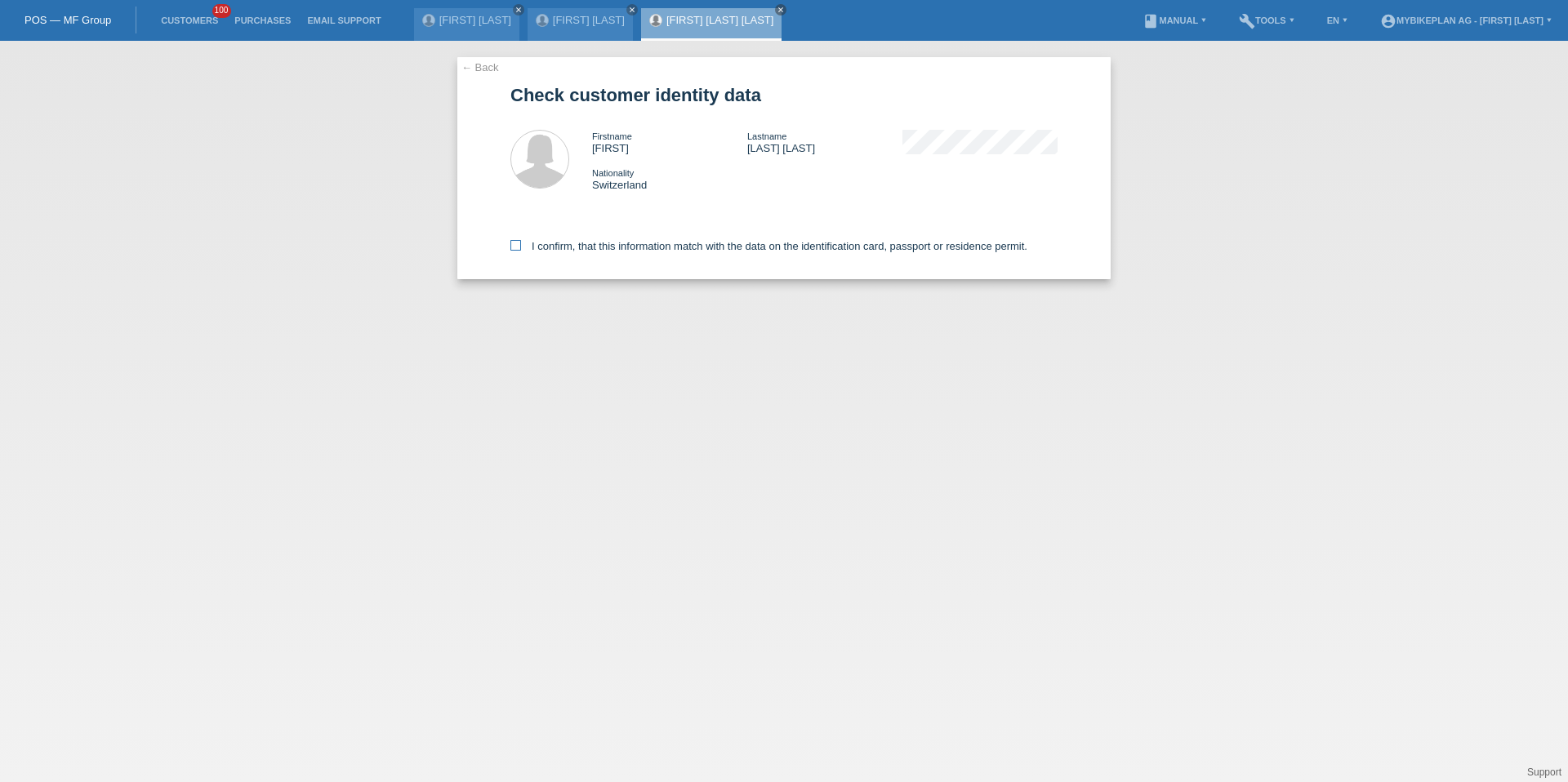 click on "I confirm, that this information match with the data on the identification card, passport or residence permit." at bounding box center (768, 246) 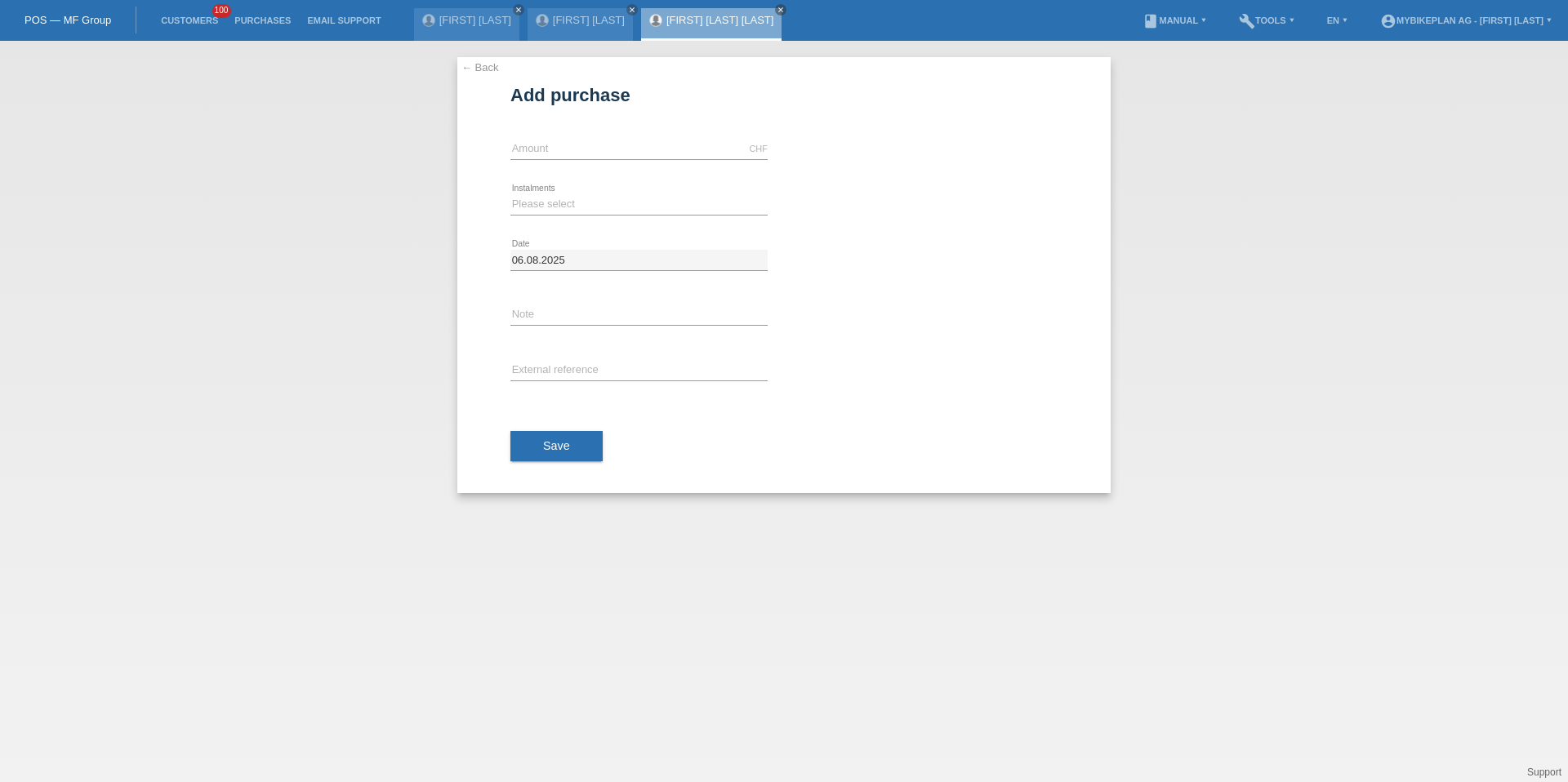 scroll, scrollTop: 0, scrollLeft: 0, axis: both 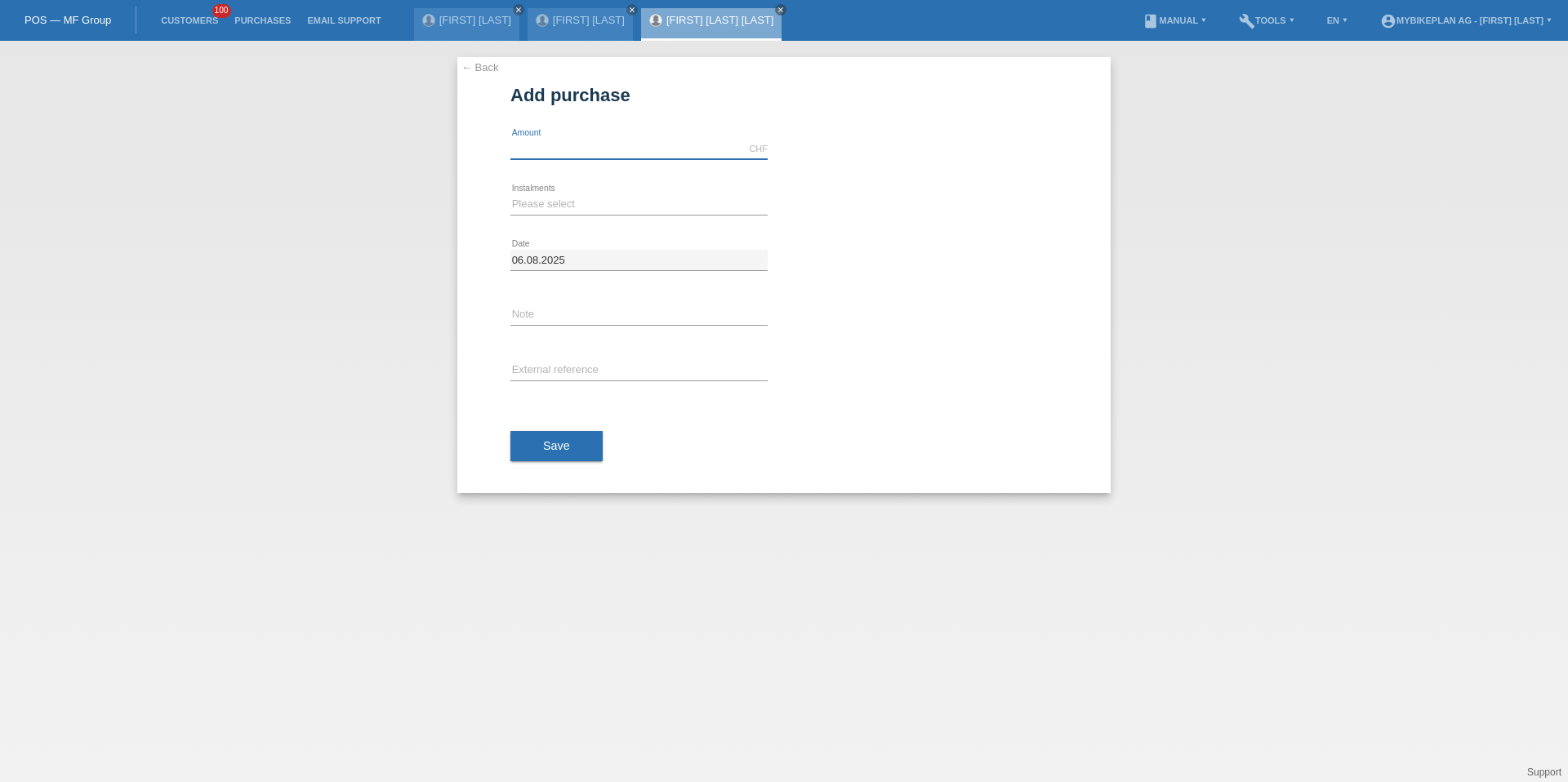 click at bounding box center (639, 149) 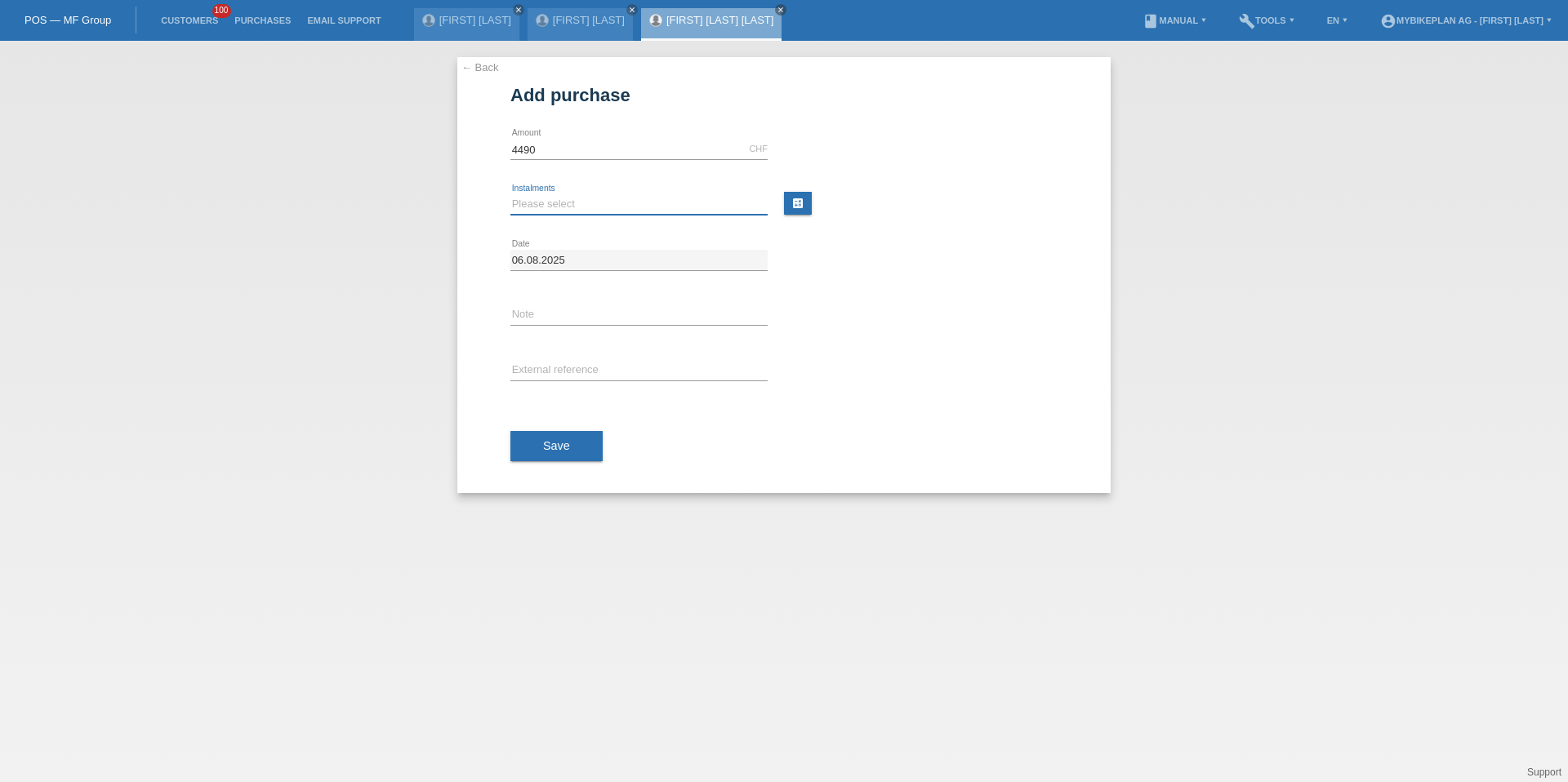 type on "4490.00" 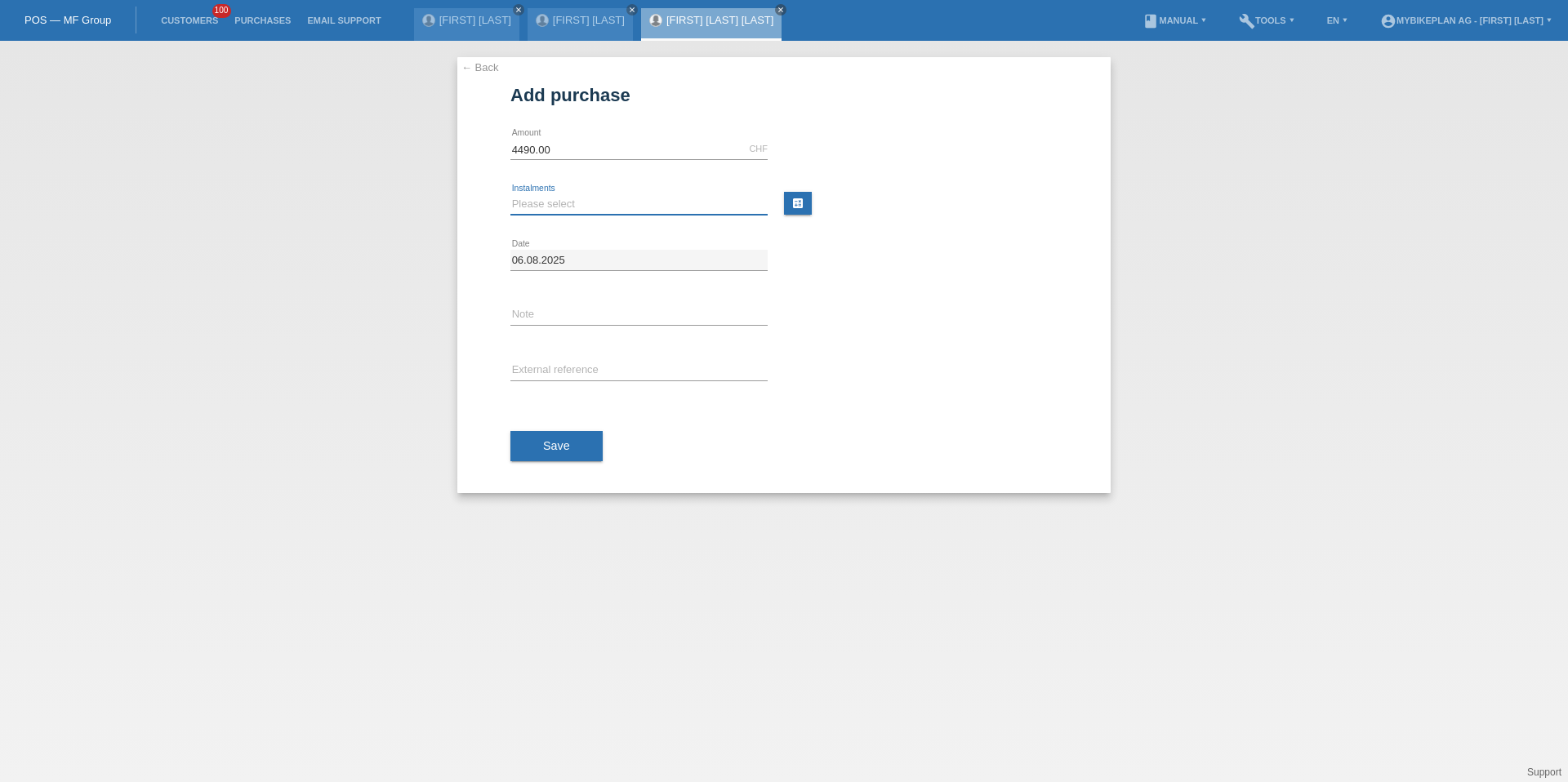 click on "Please select
6 instalments
12 instalments
18 instalments
24 instalments
36 instalments
48 instalments" at bounding box center (639, 204) 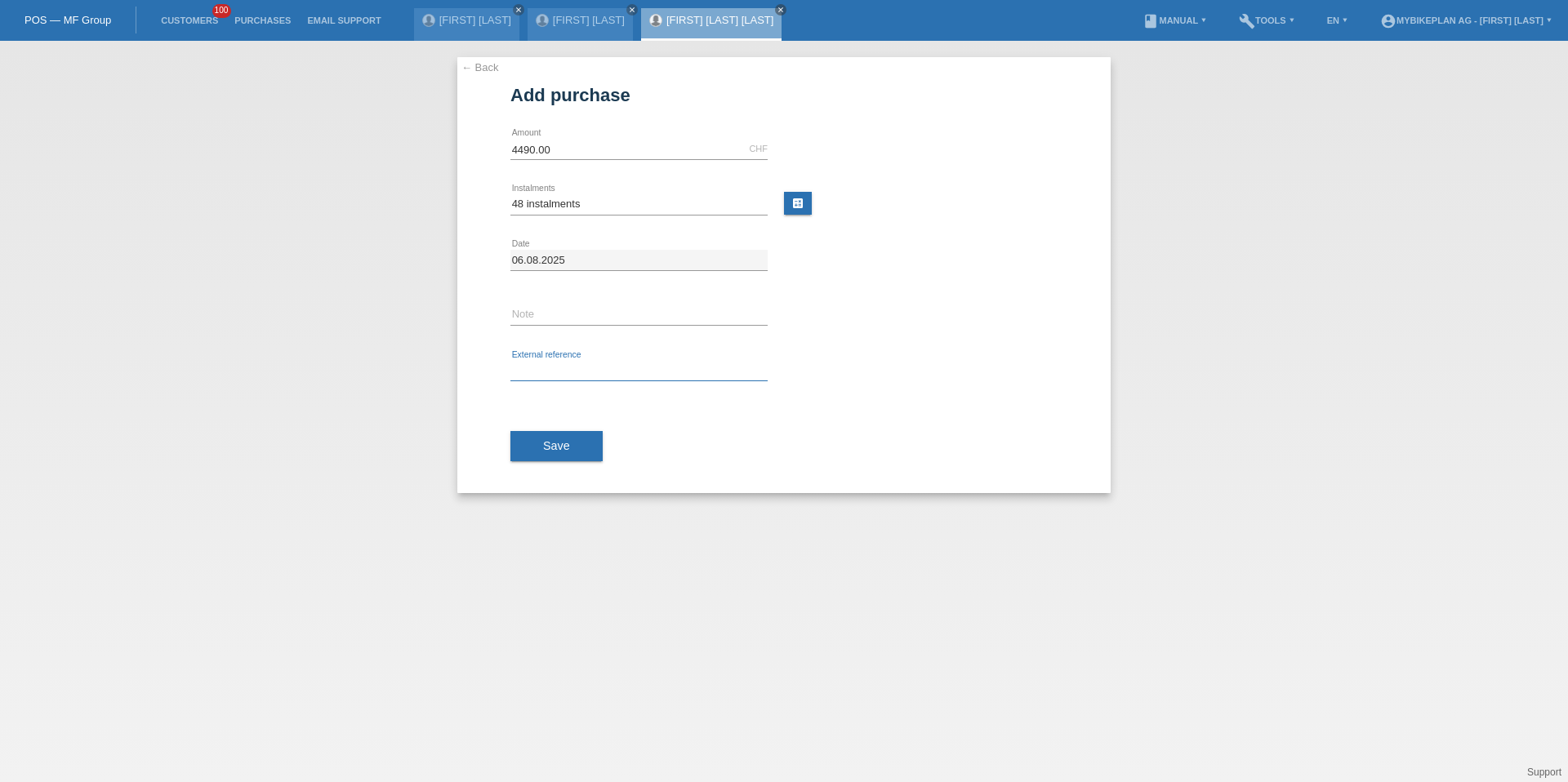 click at bounding box center (639, 371) 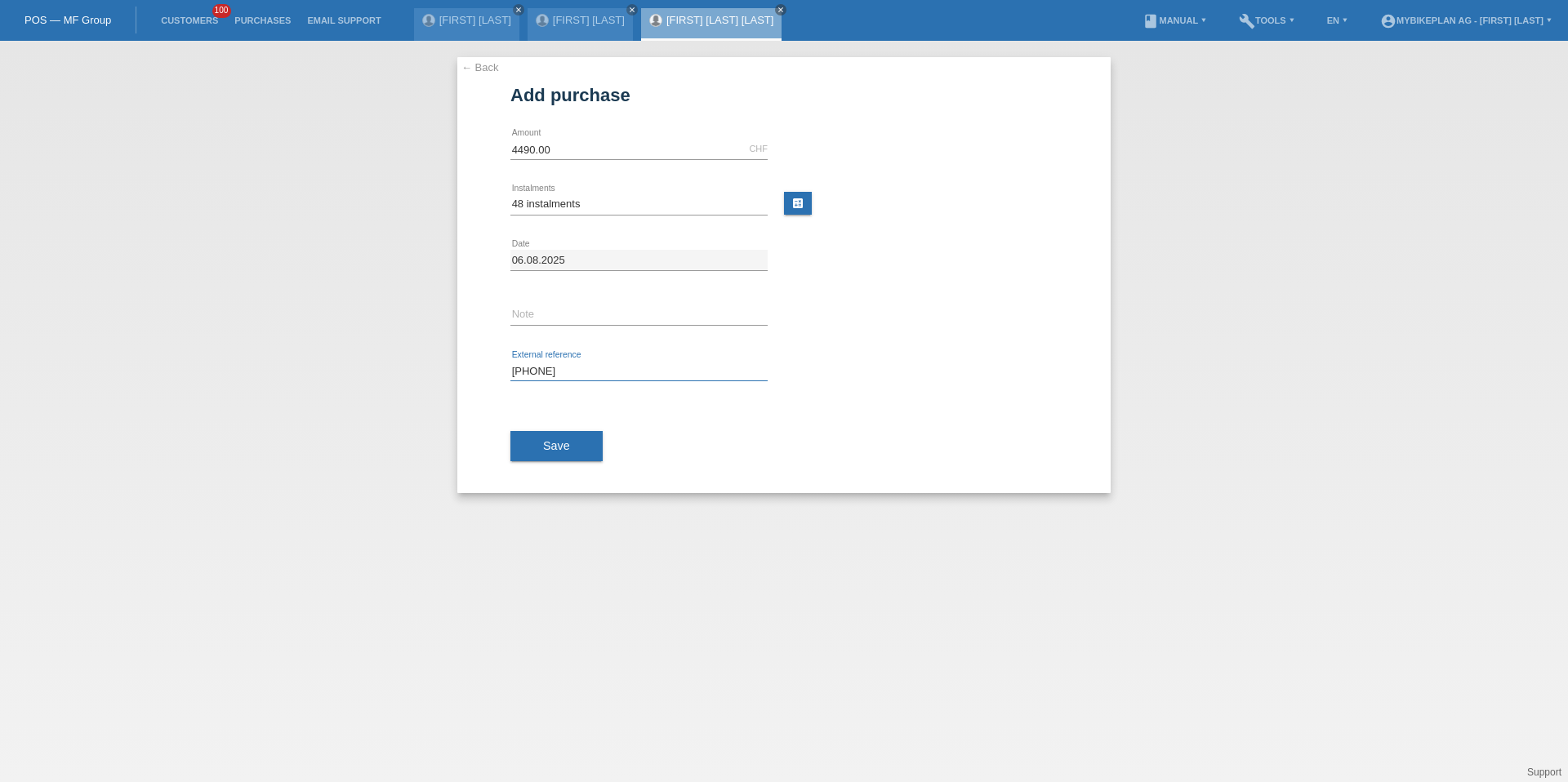 type on "[PHONE]" 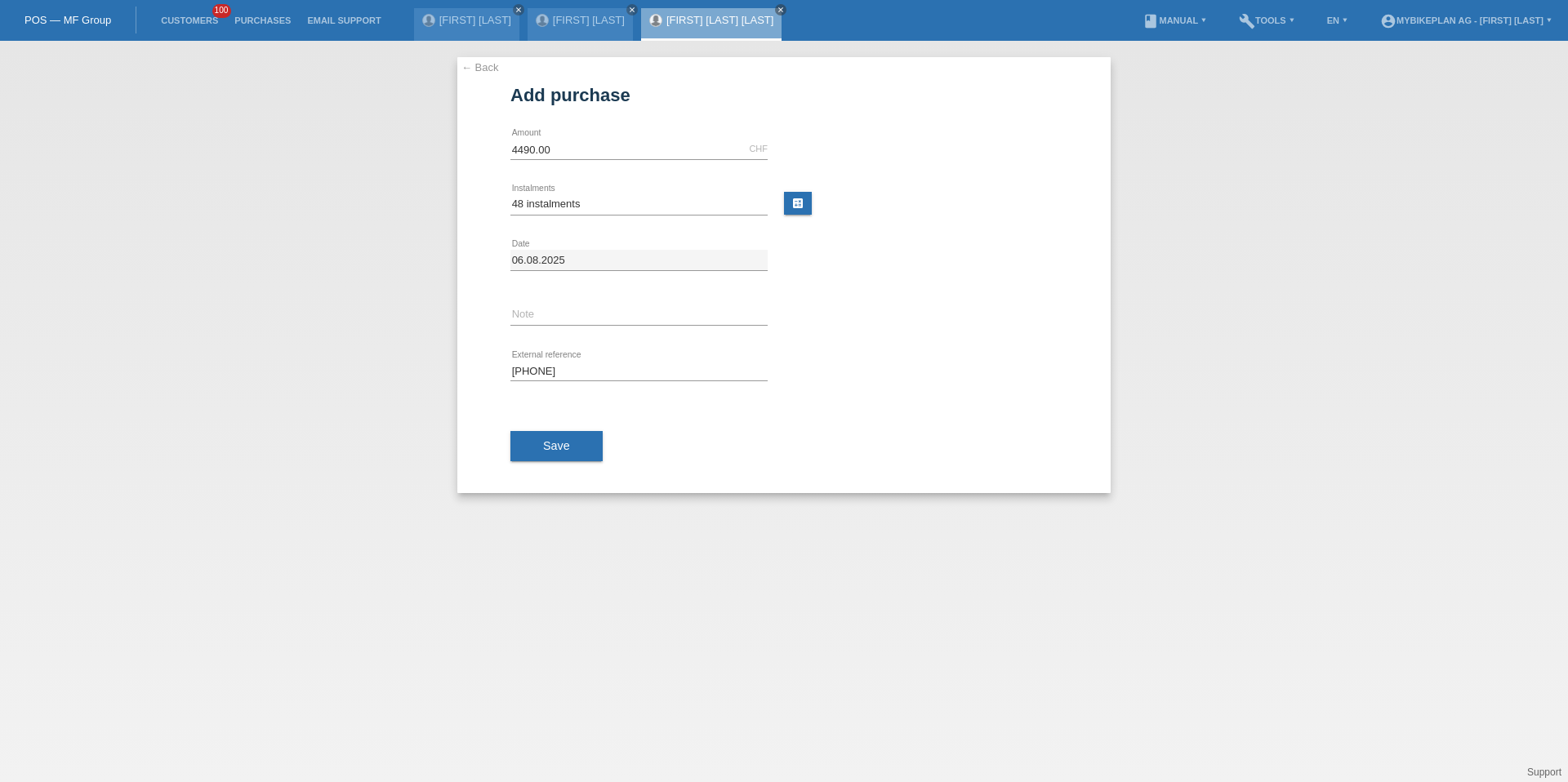 click on "Save" at bounding box center [784, 447] 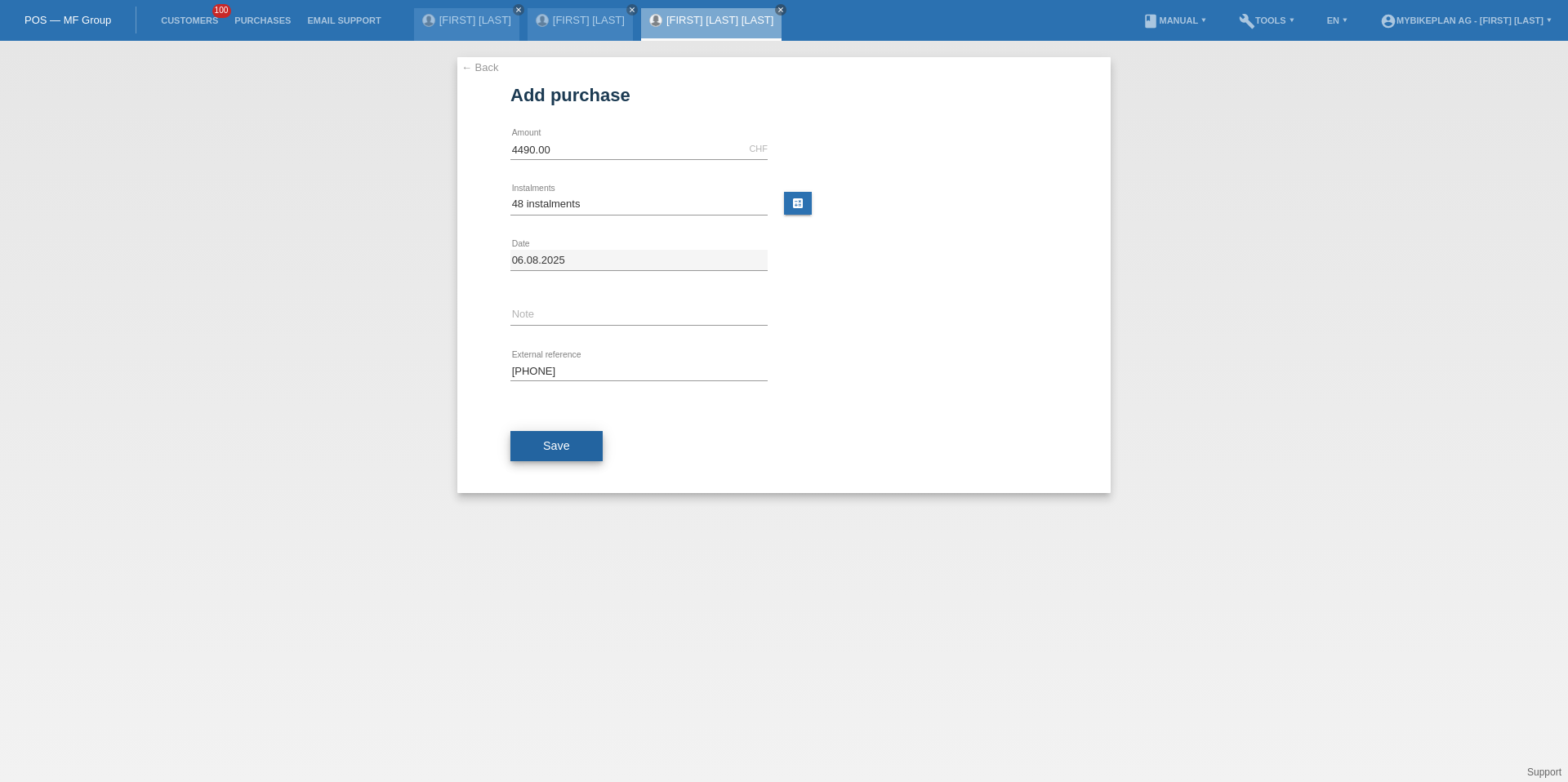 click on "Save" at bounding box center [556, 447] 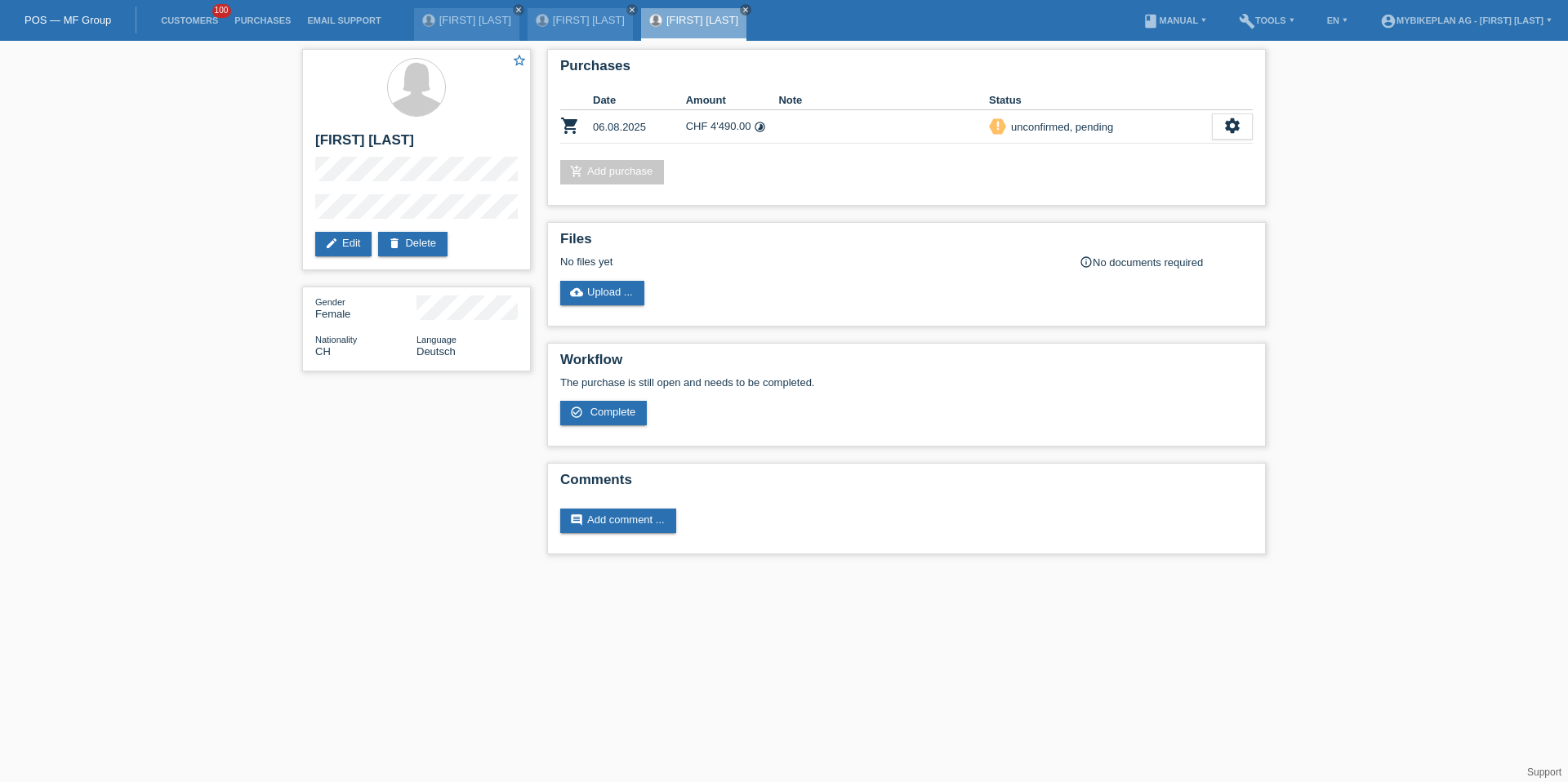 scroll, scrollTop: 0, scrollLeft: 0, axis: both 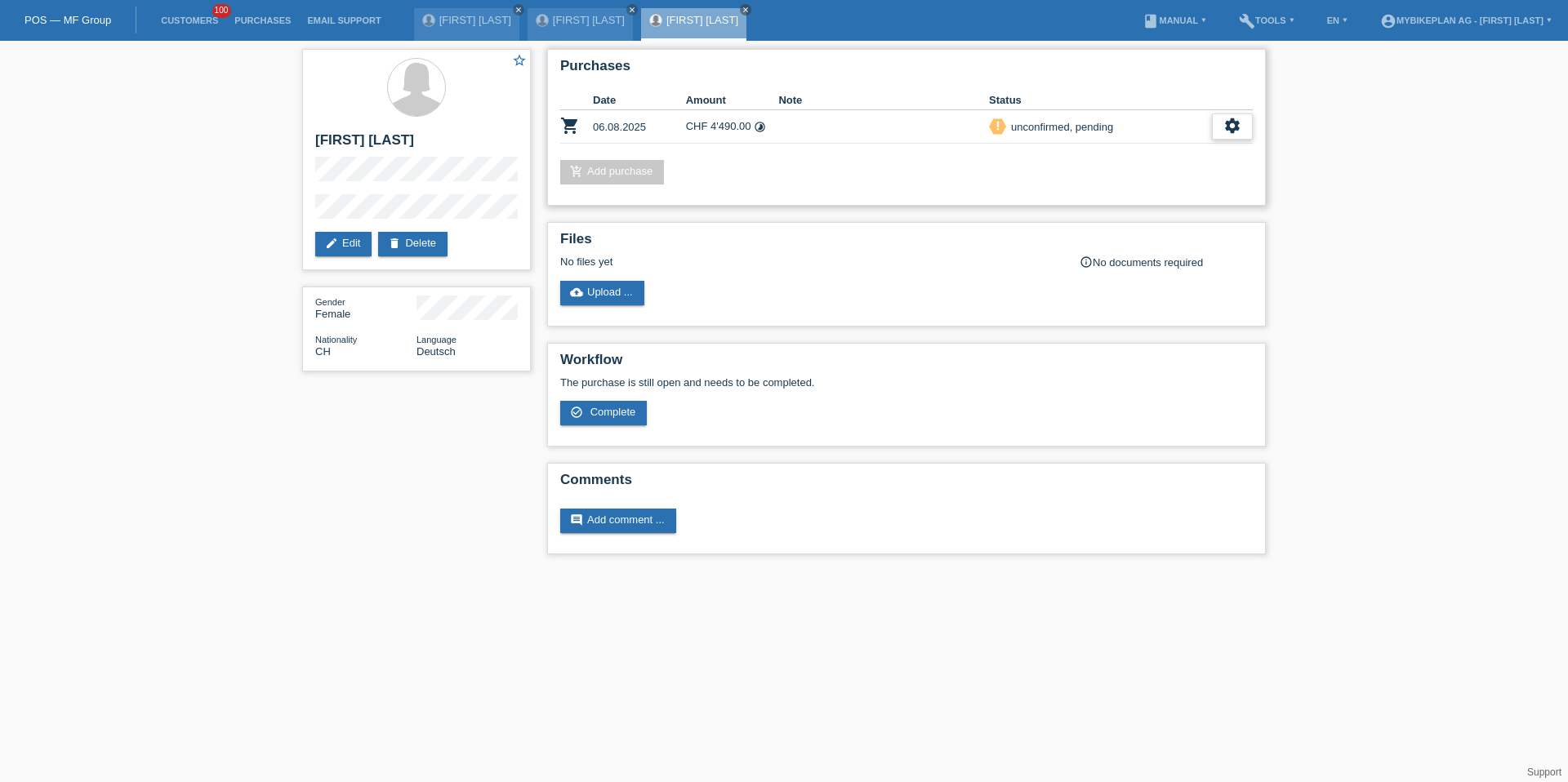 click on "settings" at bounding box center [1232, 126] 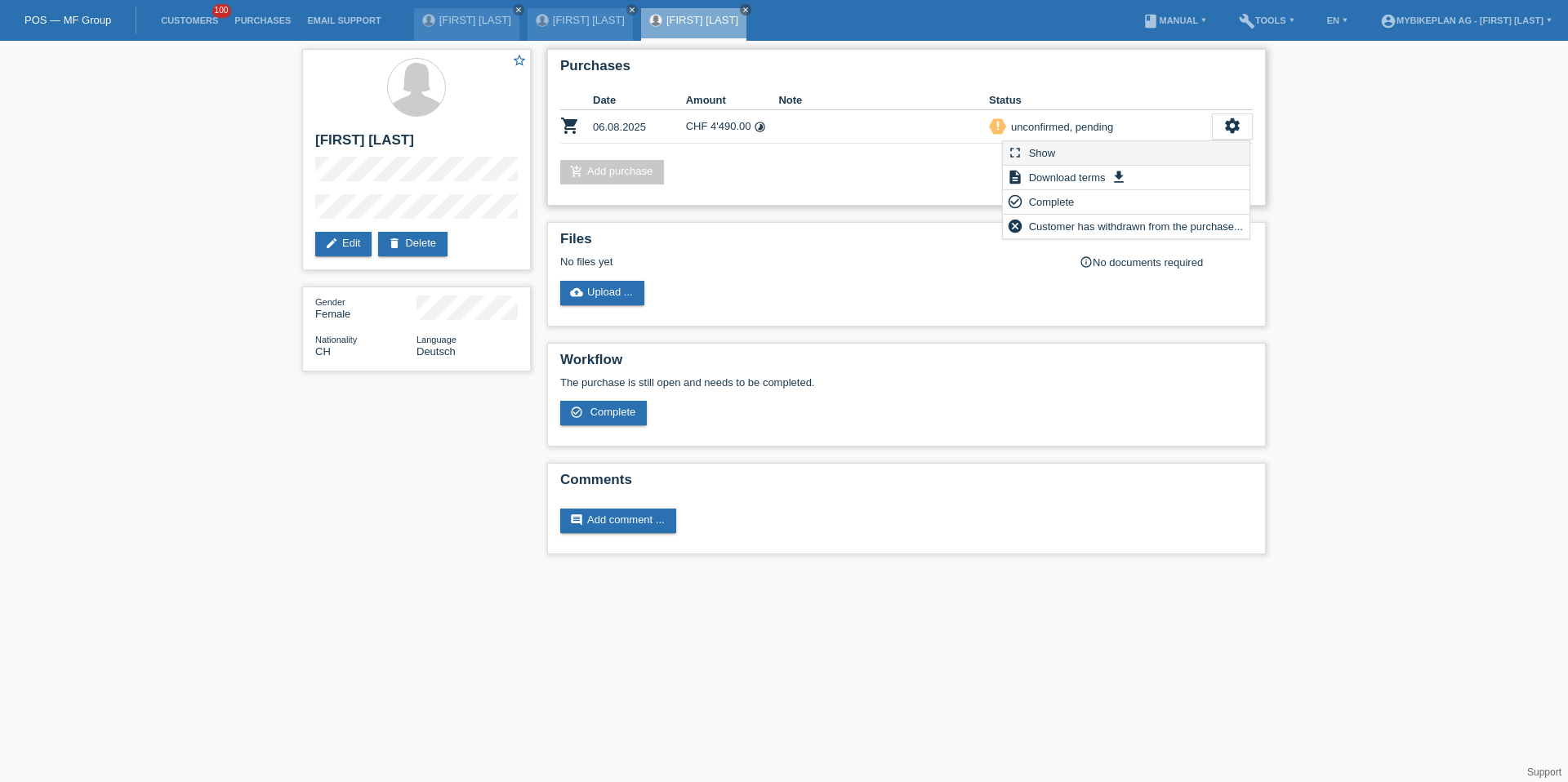 click on "fullscreen   Show" at bounding box center [1126, 153] 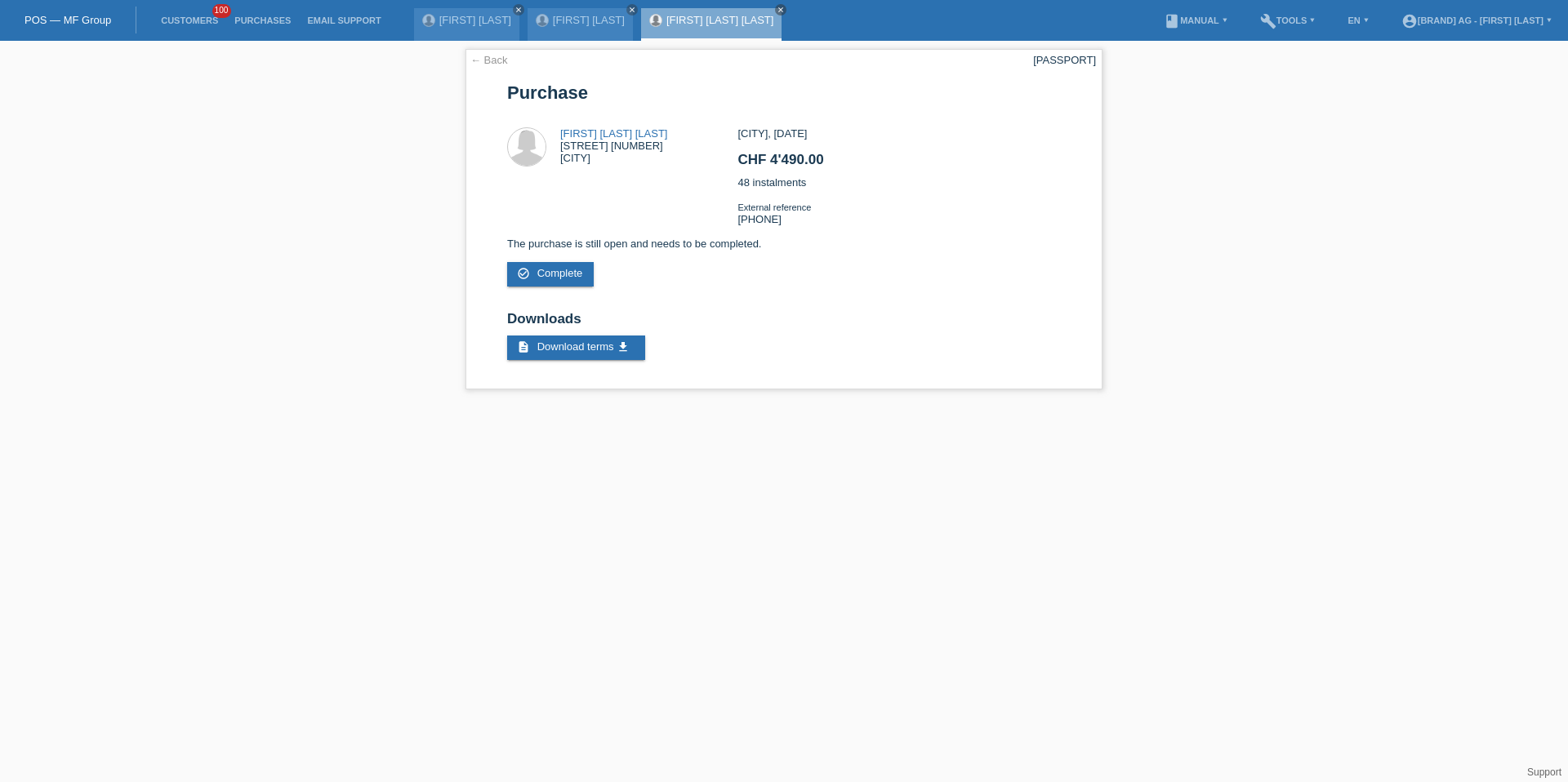scroll, scrollTop: 0, scrollLeft: 0, axis: both 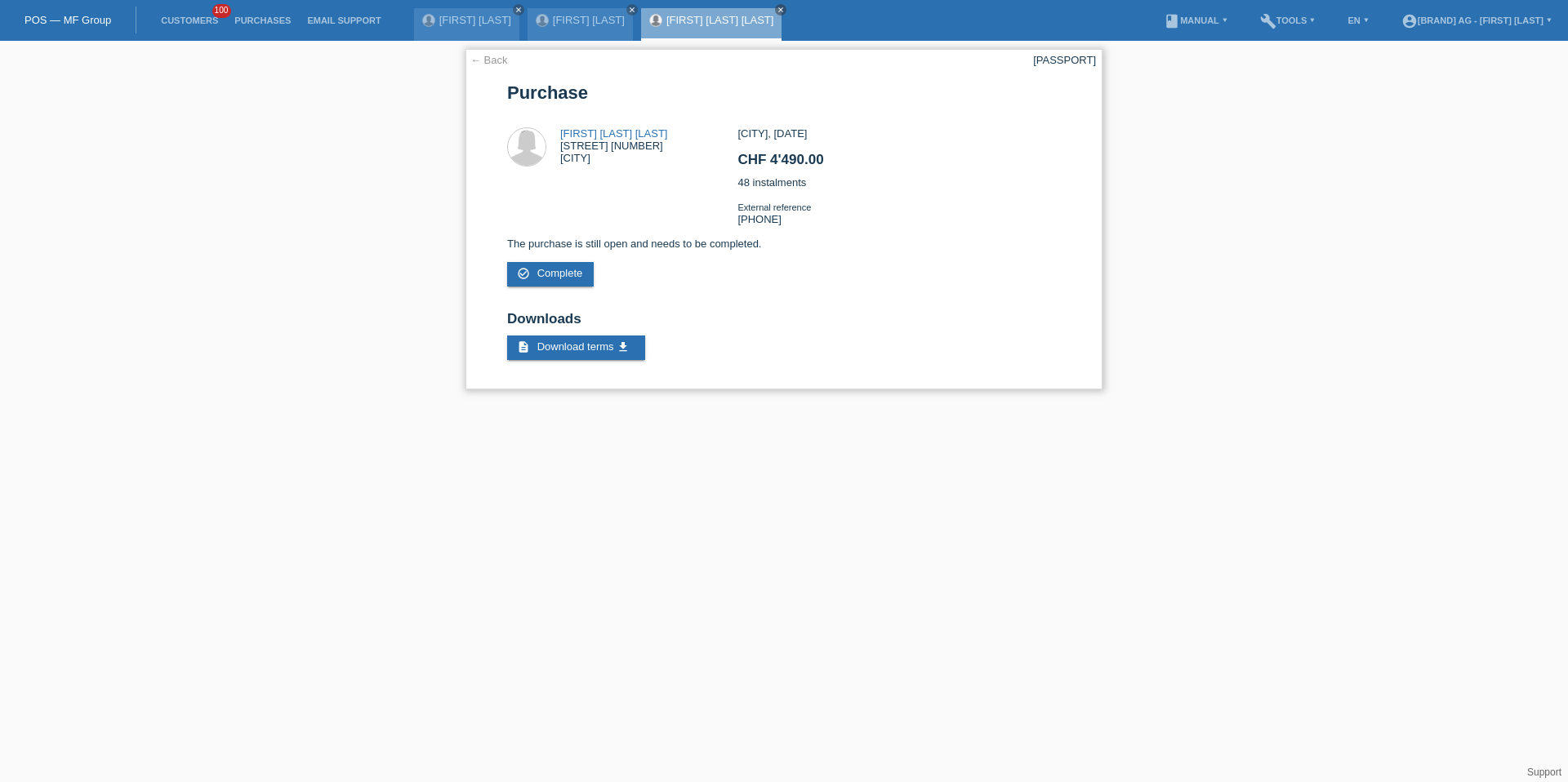 click on "[PASSPORT]" at bounding box center (1064, 60) 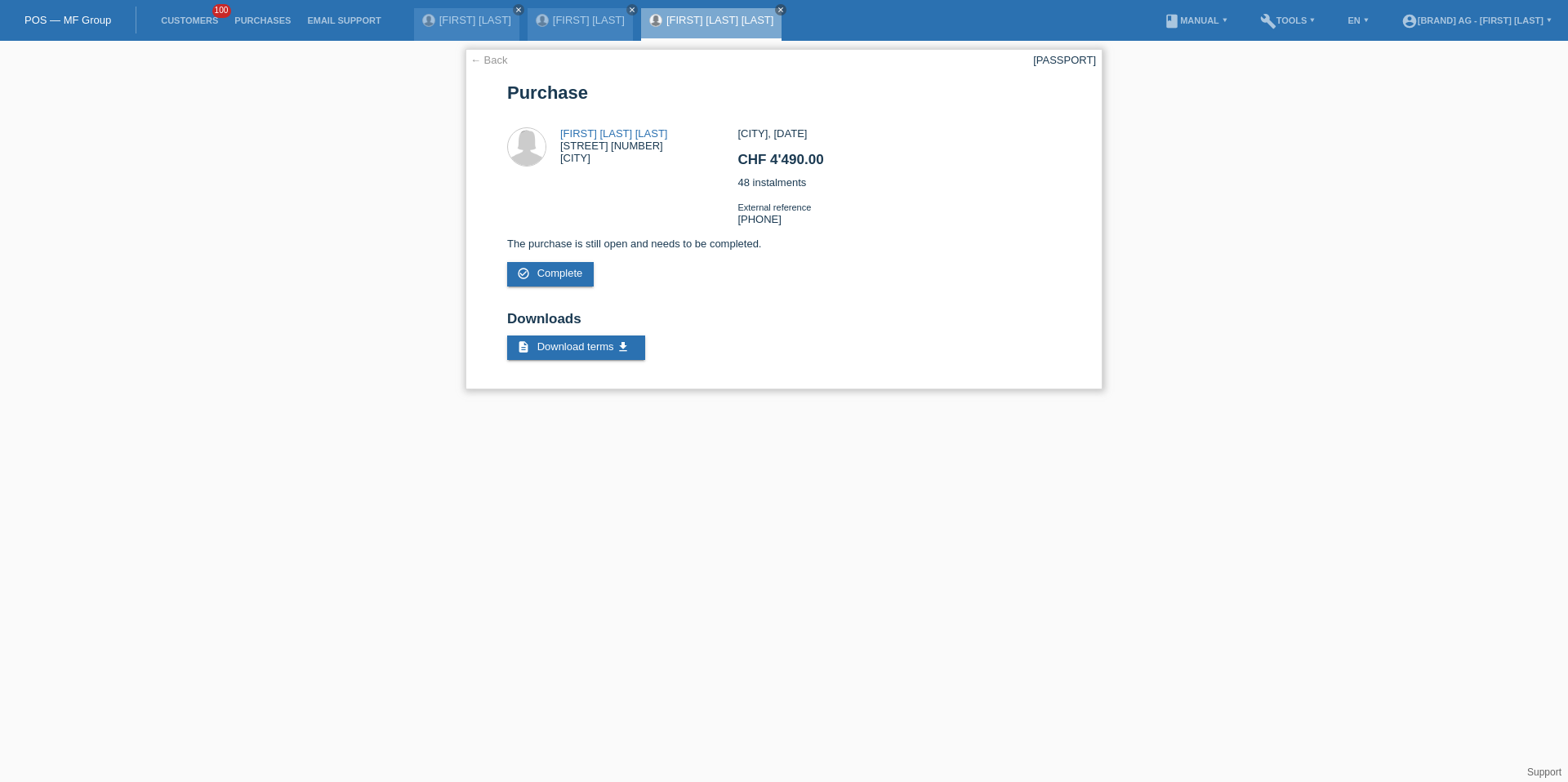 copy on "[PASSPORT]" 